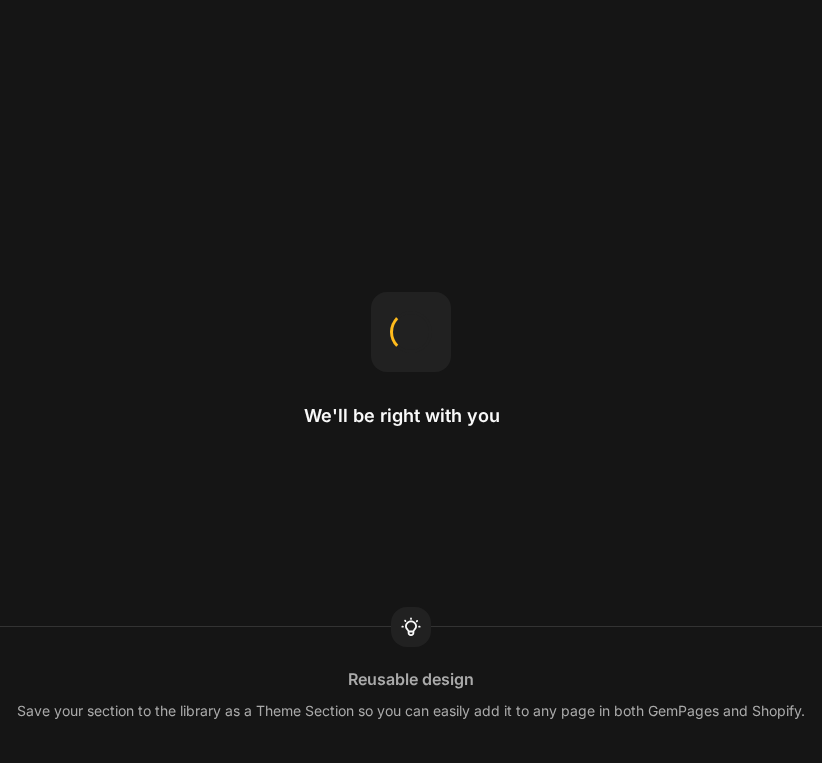 scroll, scrollTop: 0, scrollLeft: 0, axis: both 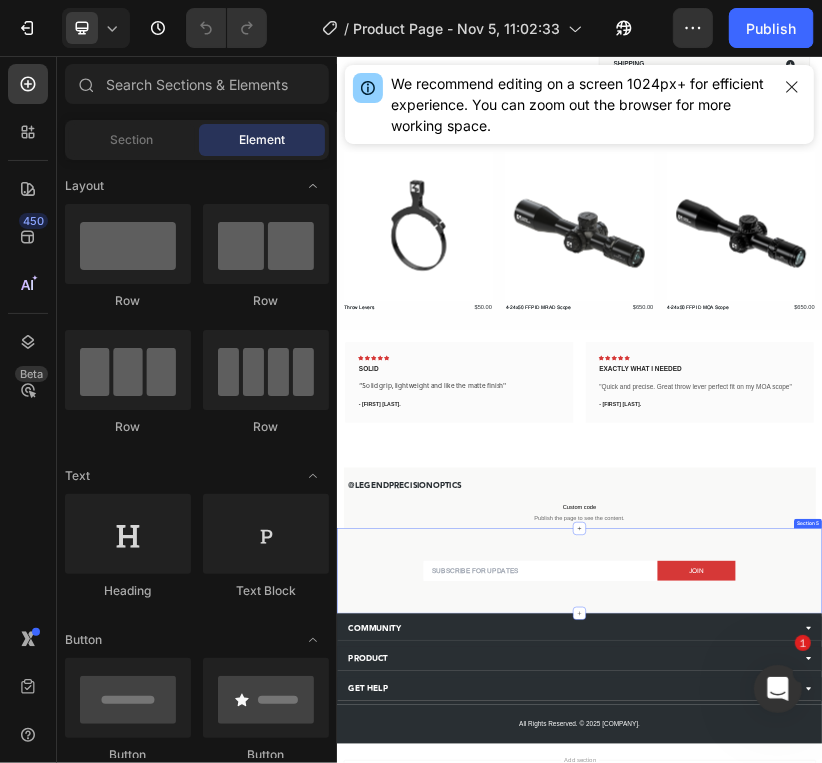 click on "Email Field JOIN Submit Button Row Newsletter Row Row Section 5" at bounding box center [936, 1331] 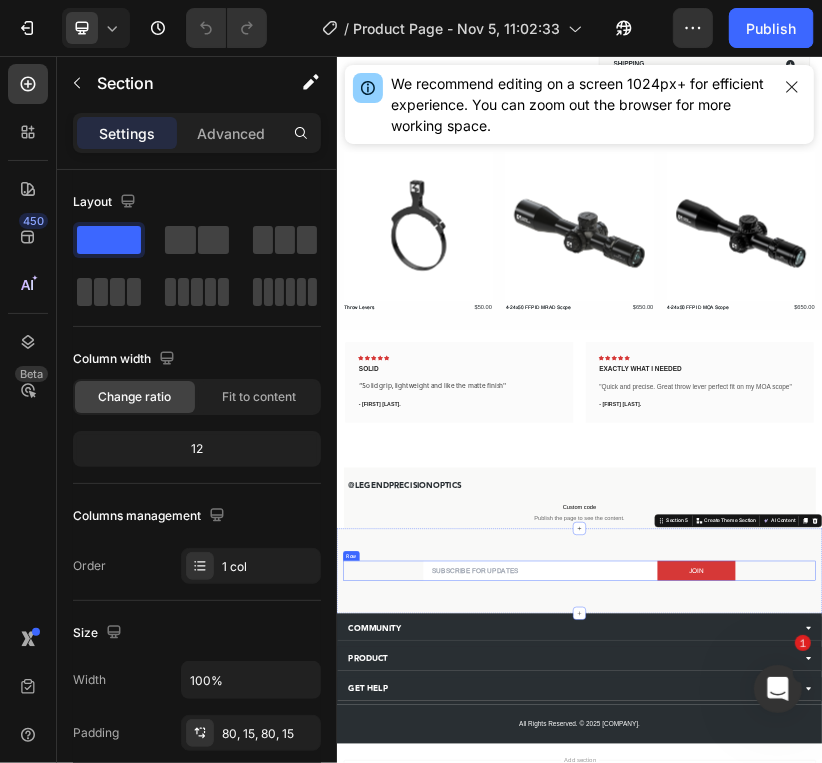 click on "Email Field JOIN Submit Button Row Newsletter Row" at bounding box center (936, 1331) 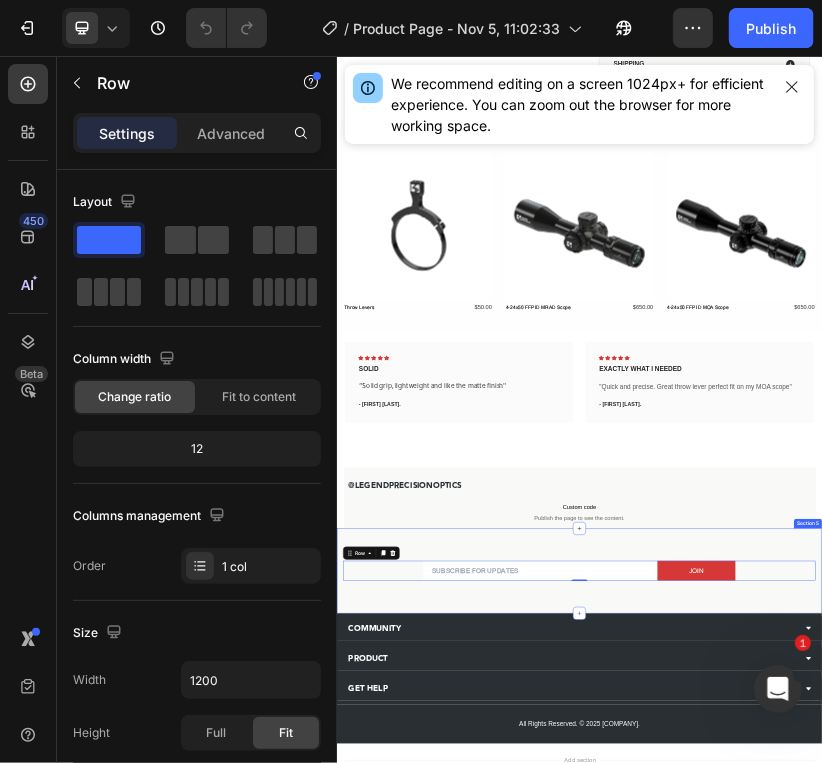 click on "Email Field JOIN Submit Button Row Newsletter Row Row   0 Section 5" at bounding box center (936, 1331) 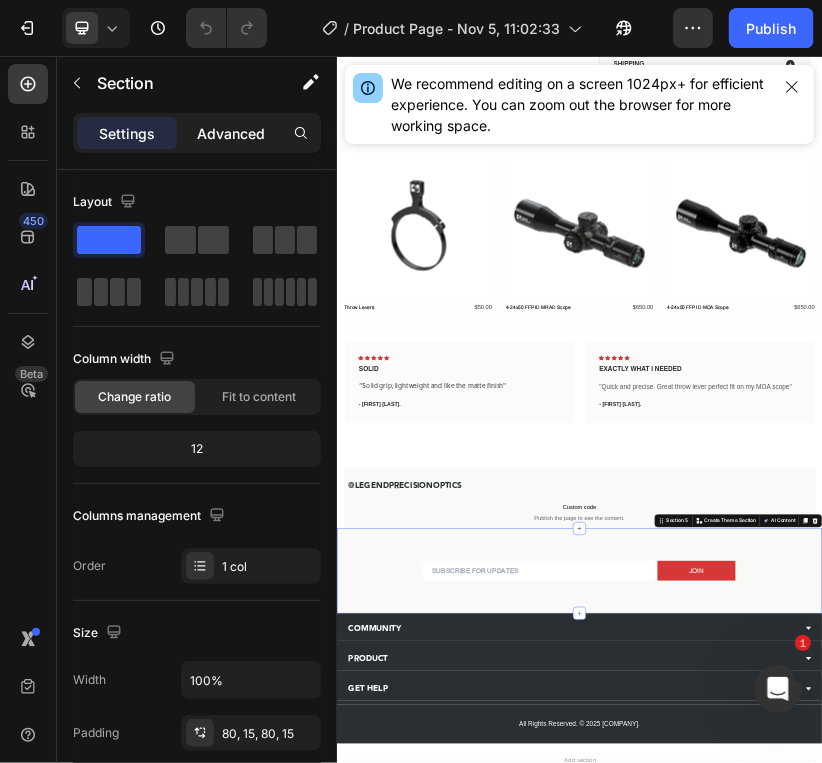 click on "Advanced" at bounding box center [231, 133] 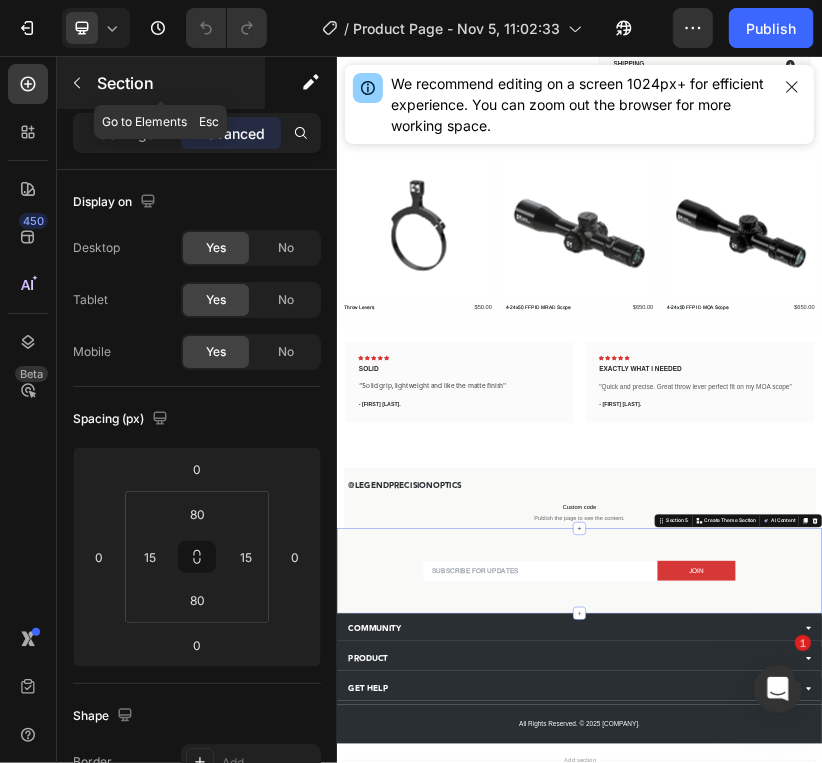 click 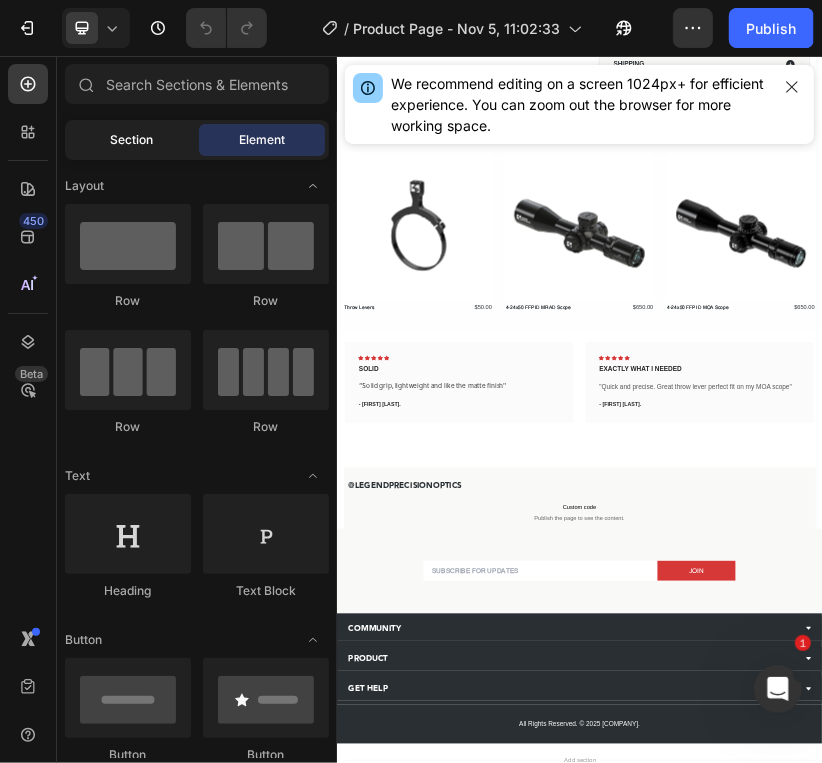 click on "Section" 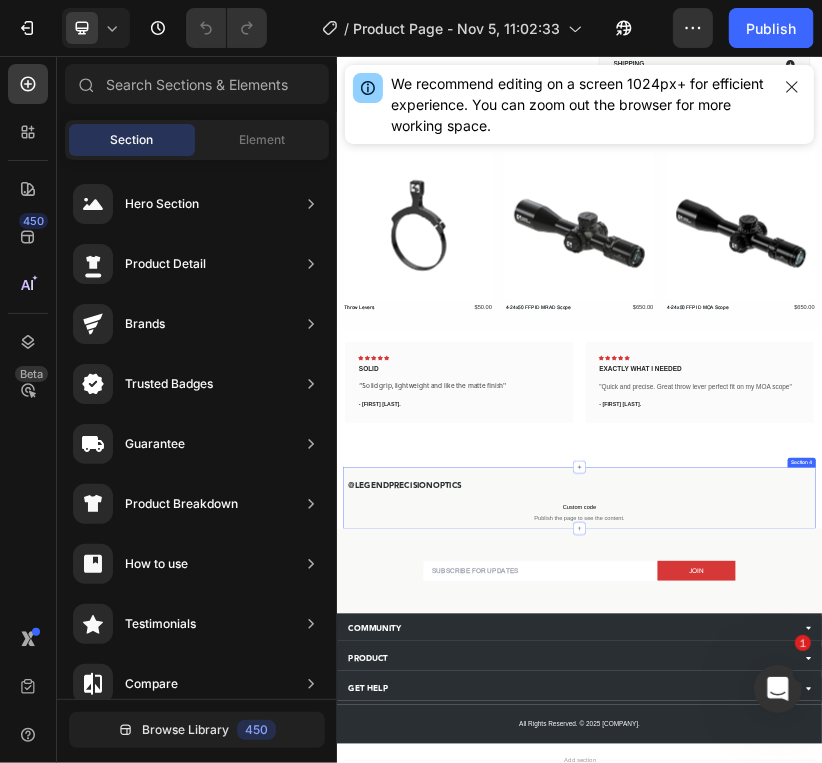 click on "@LEGENDPRECISIONOPTICS Heading
Custom code
Publish the page to see the content.
Custom Code Section 4" at bounding box center [936, 1150] 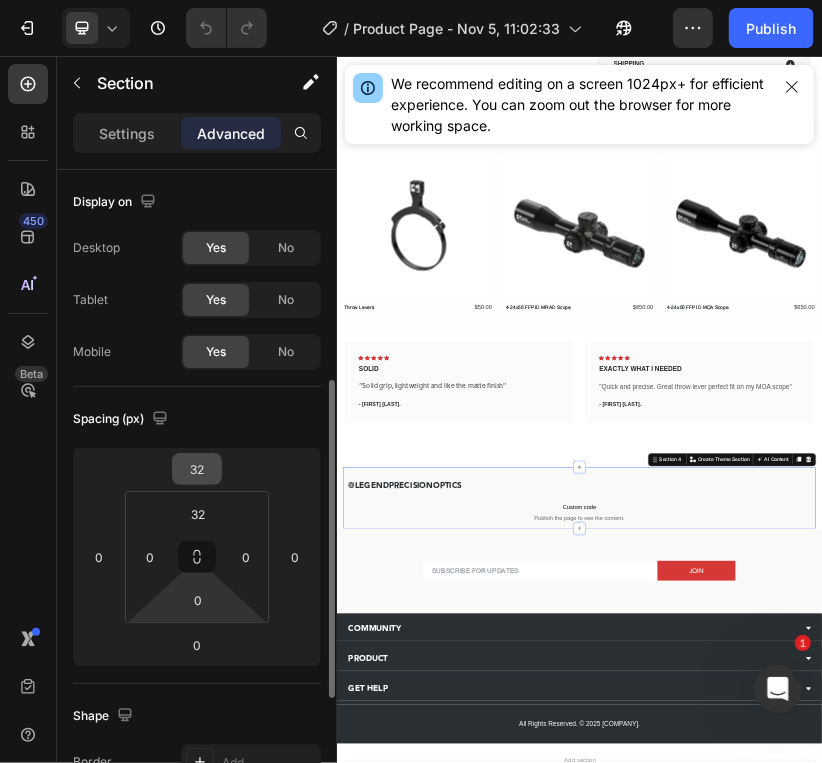 scroll, scrollTop: 144, scrollLeft: 0, axis: vertical 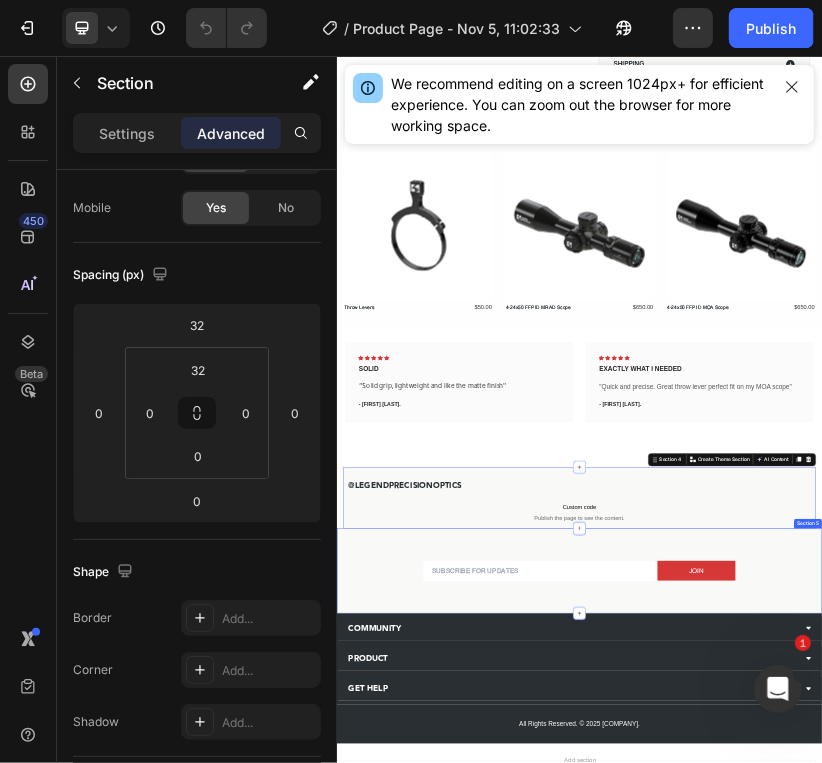 click on "Email Field JOIN Submit Button Row Newsletter Row Row Section 5" at bounding box center [936, 1331] 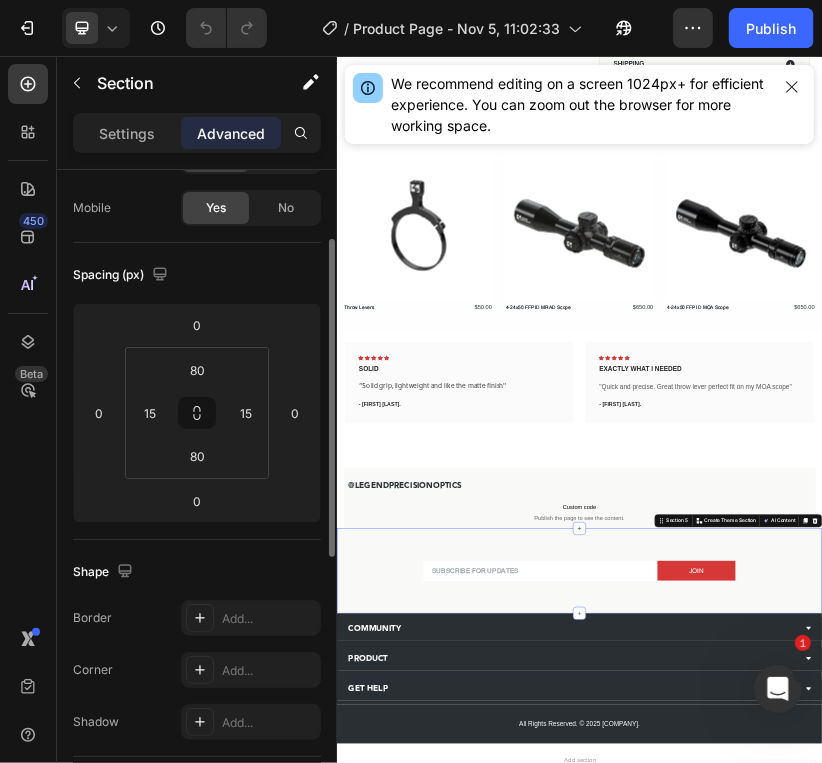 scroll, scrollTop: 143, scrollLeft: 0, axis: vertical 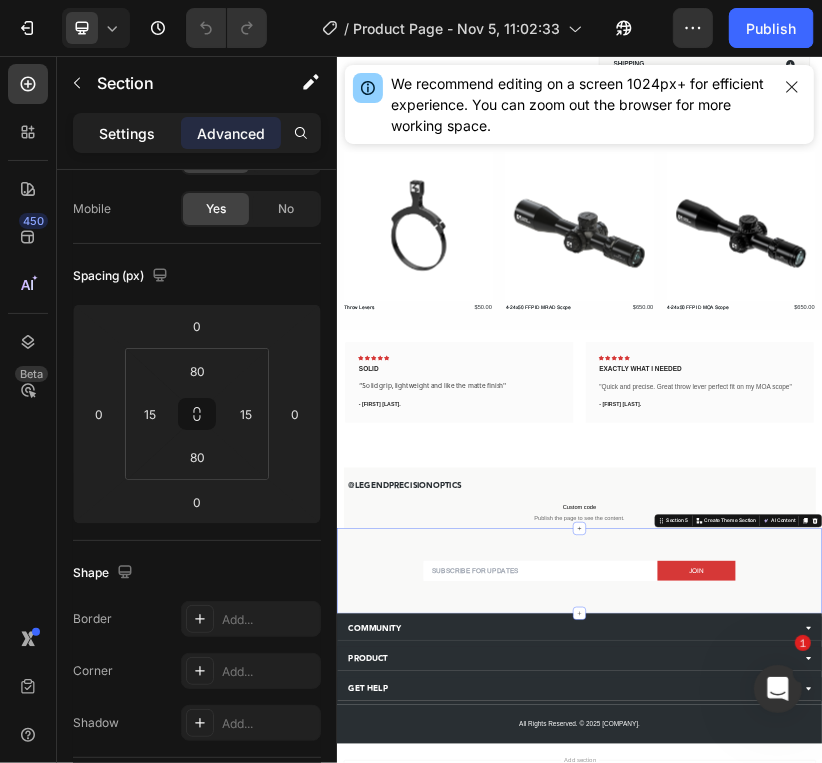 click on "Settings" 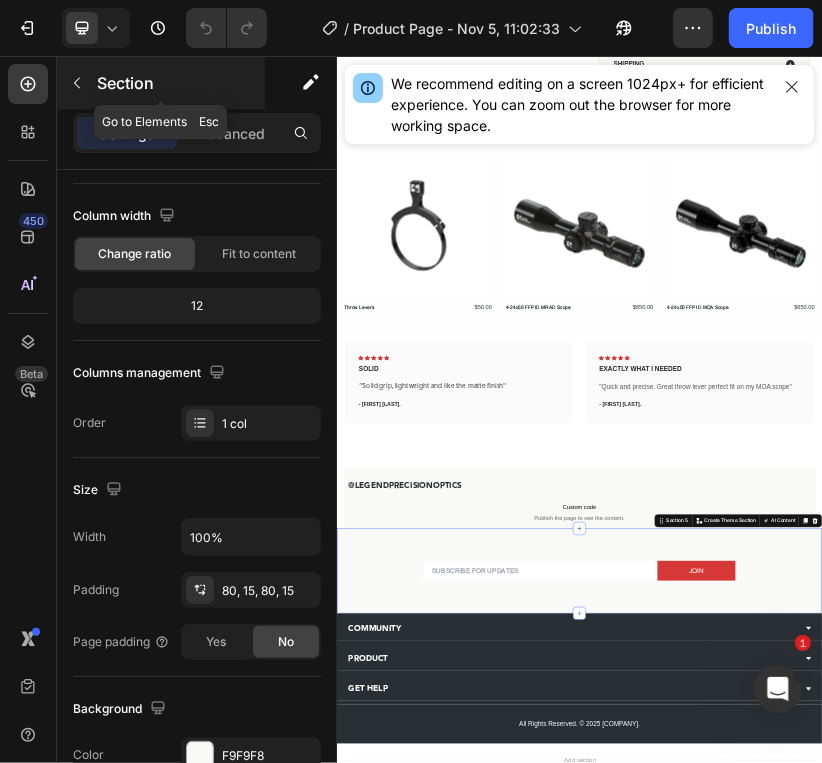 click 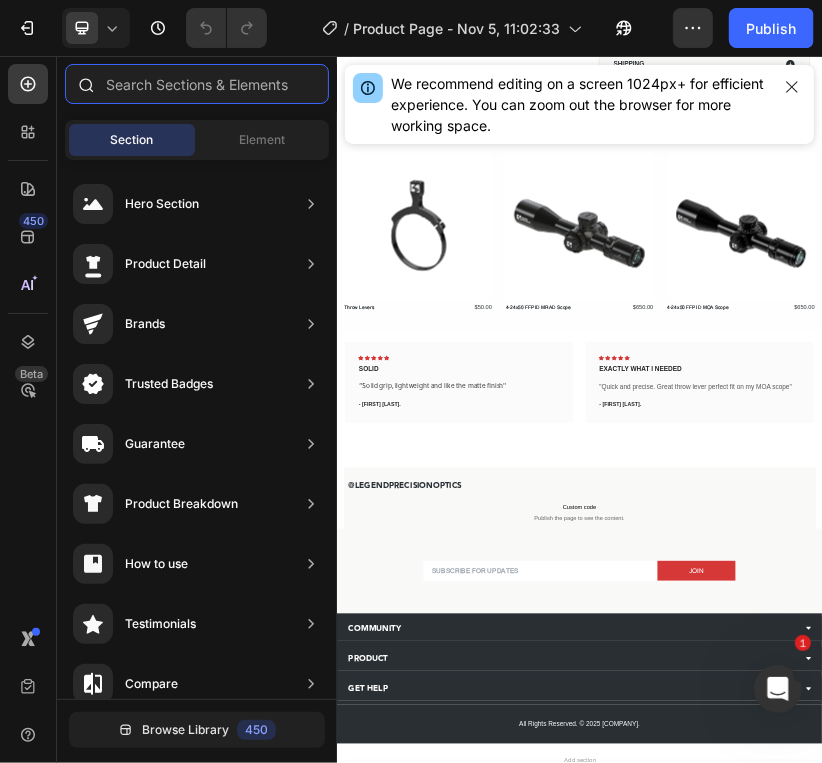 click at bounding box center (197, 84) 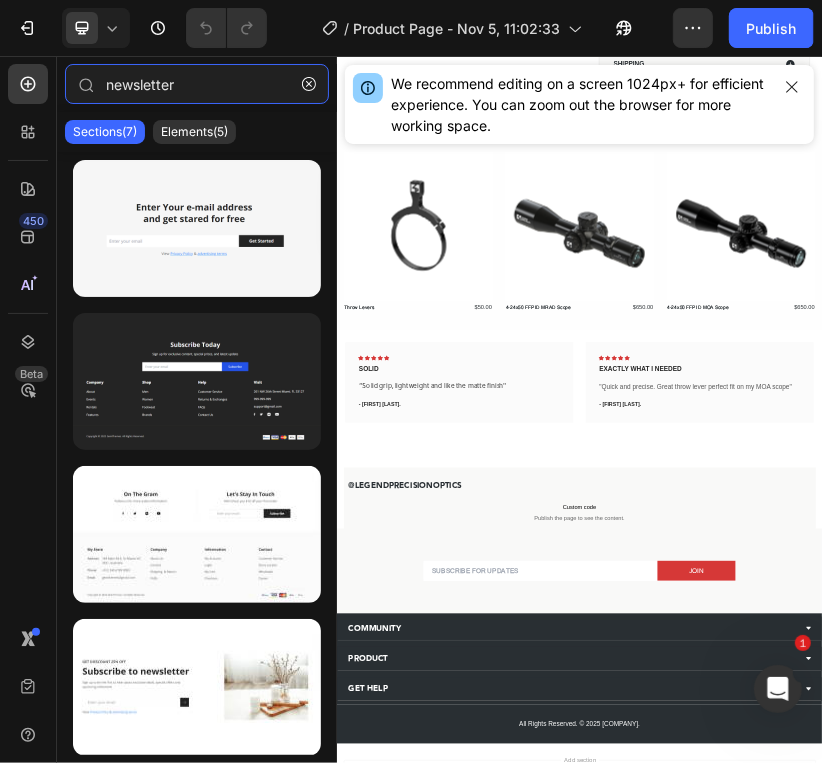 type on "newsletter" 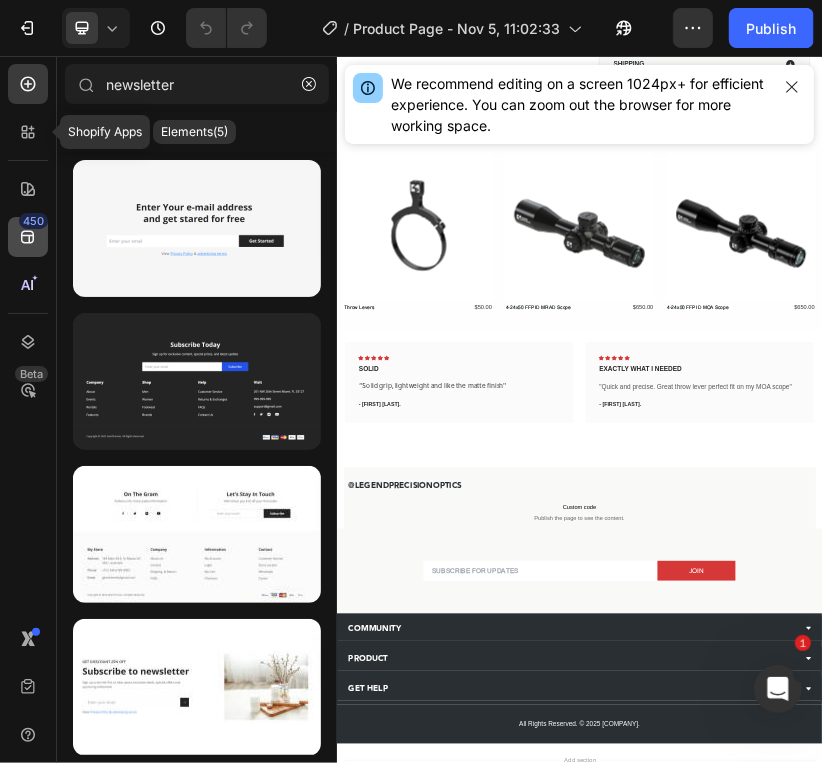click 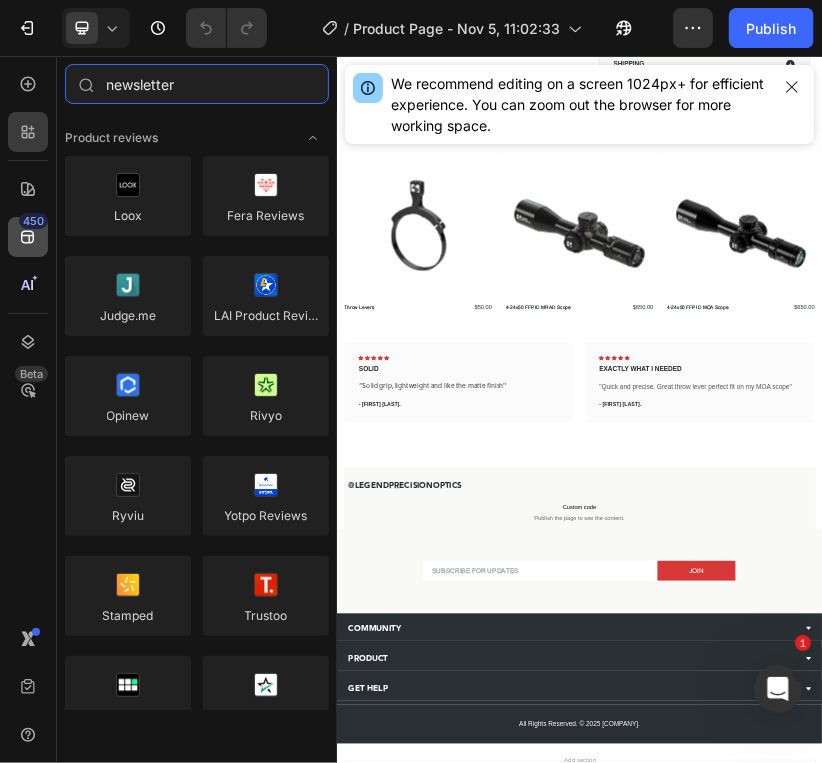 type 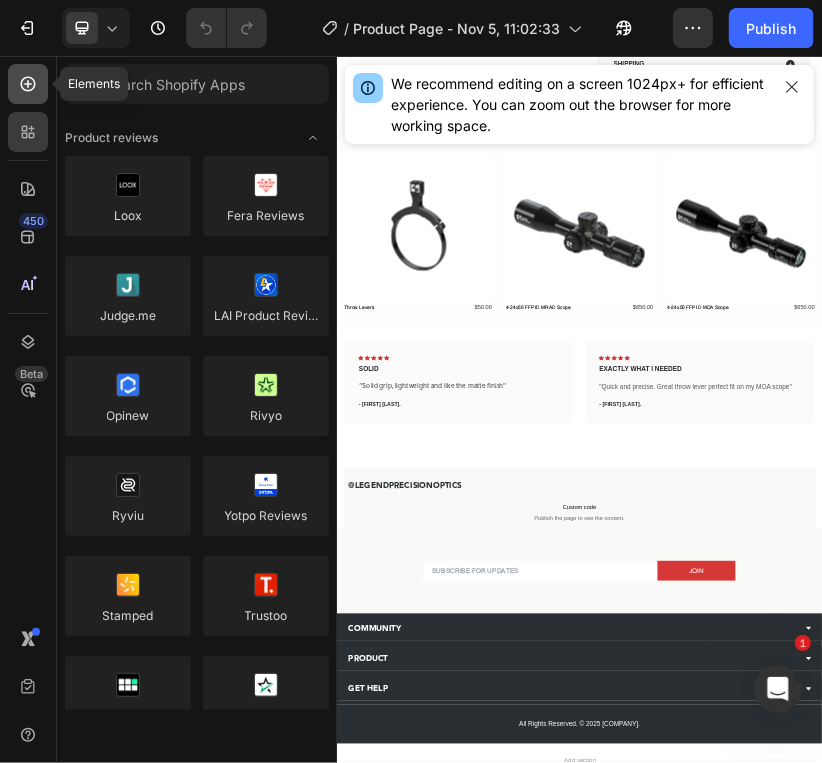 click 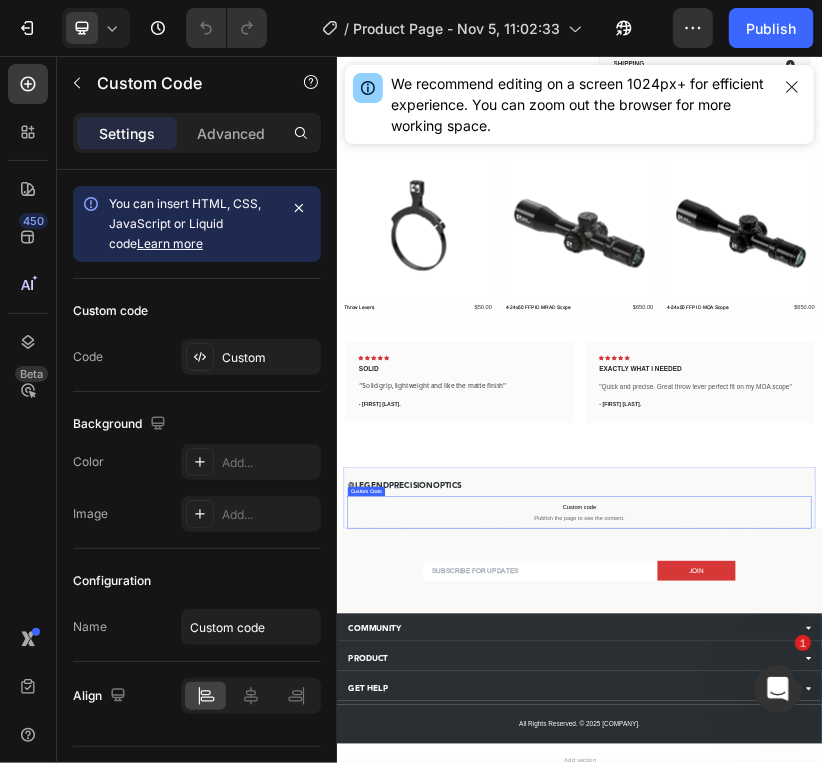 click on "Custom code" at bounding box center [936, 1174] 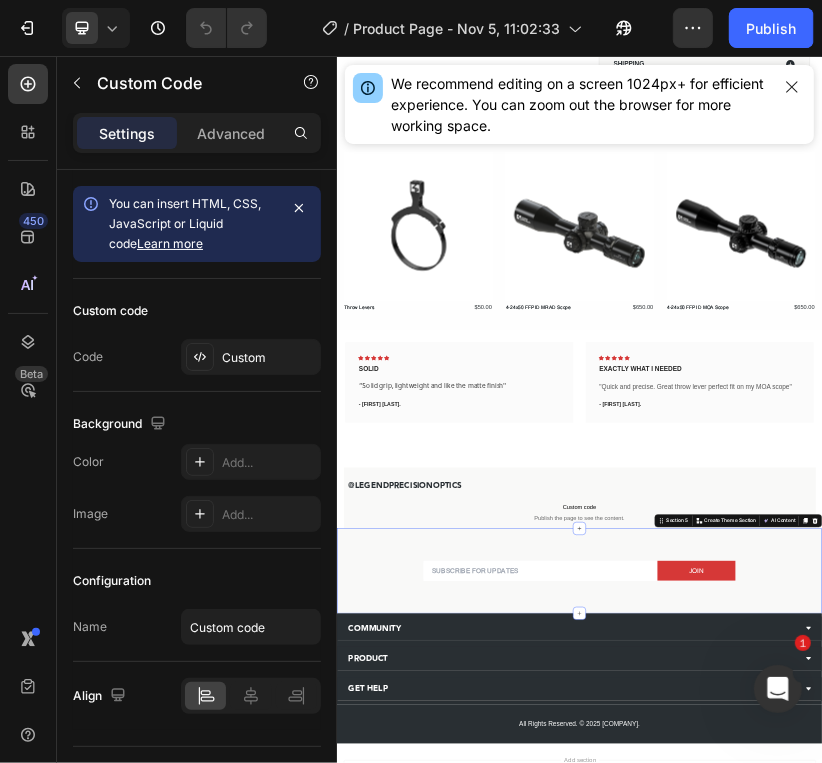 click on "Email Field JOIN Submit Button Row Newsletter Row Row Section 5   Create Theme Section AI Content Write with GemAI What would you like to describe here? Tone and Voice Persuasive Product Show more Generate" at bounding box center (936, 1331) 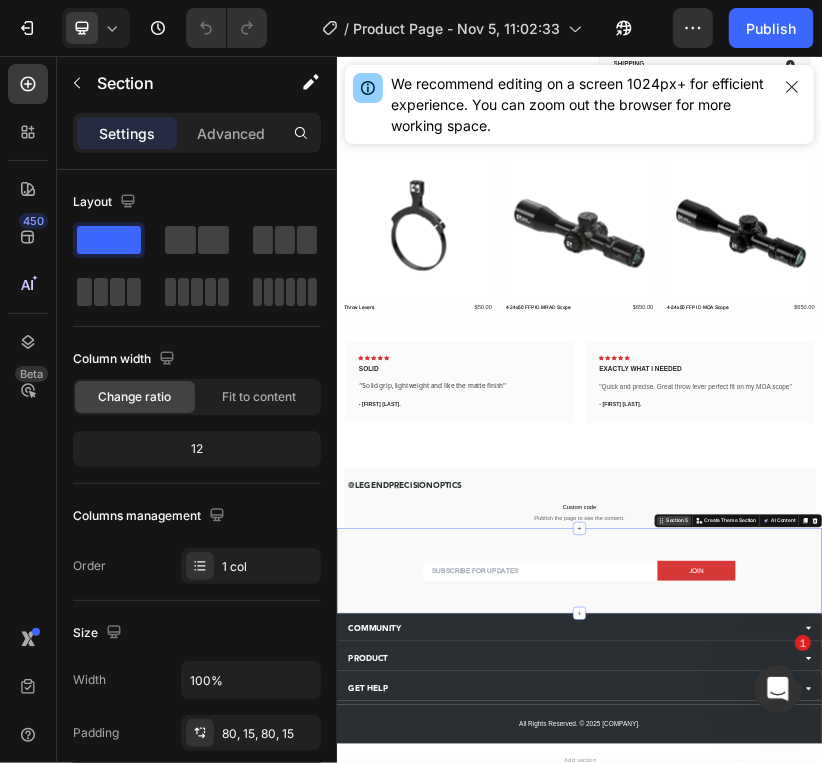 click on "Section 5" at bounding box center (1177, 1207) 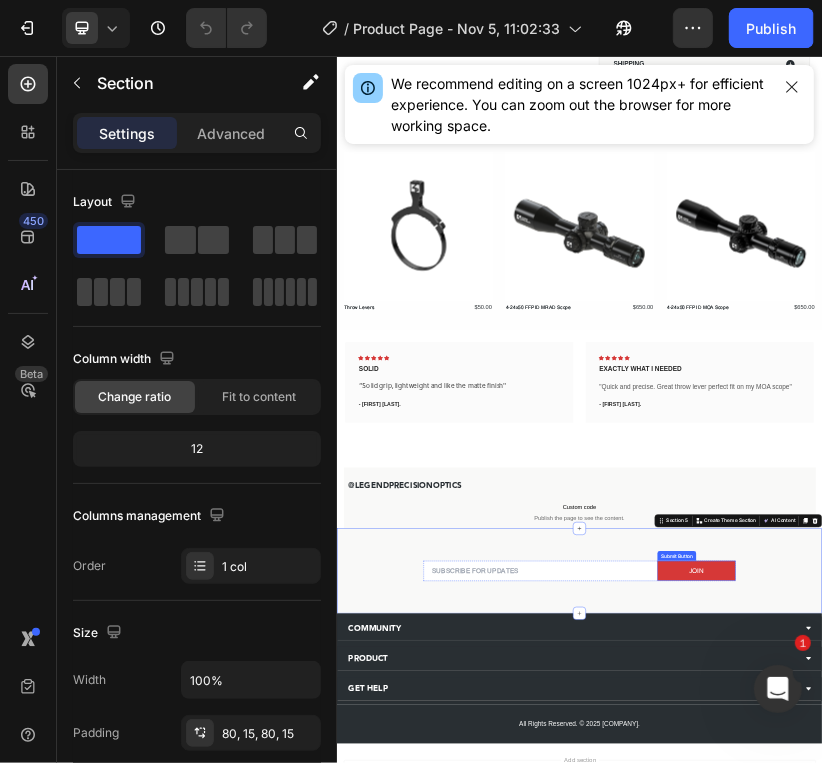 click on "Submit Button" at bounding box center (1177, 1294) 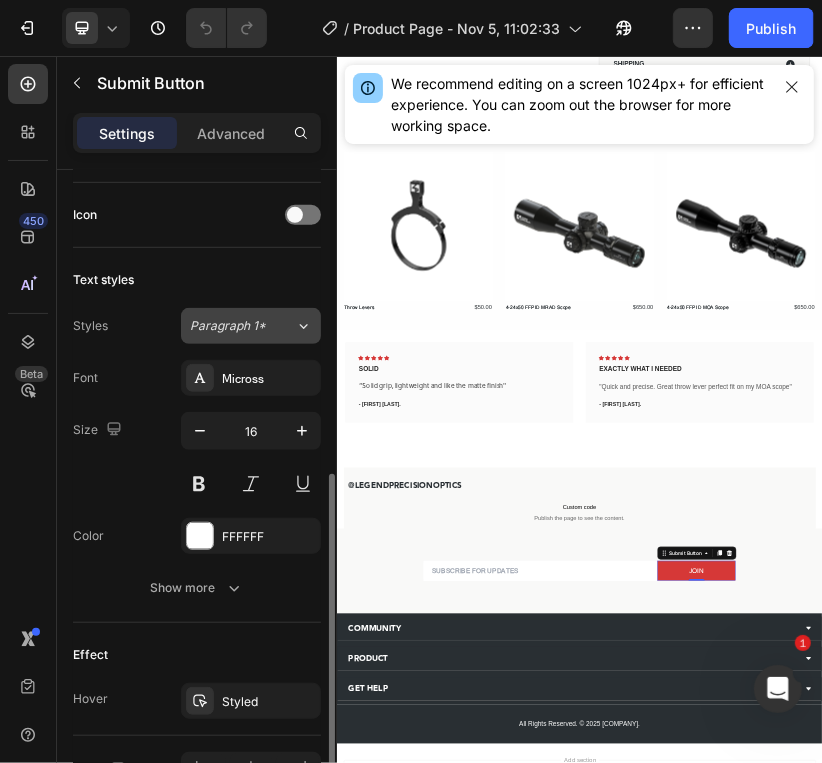 scroll, scrollTop: 651, scrollLeft: 0, axis: vertical 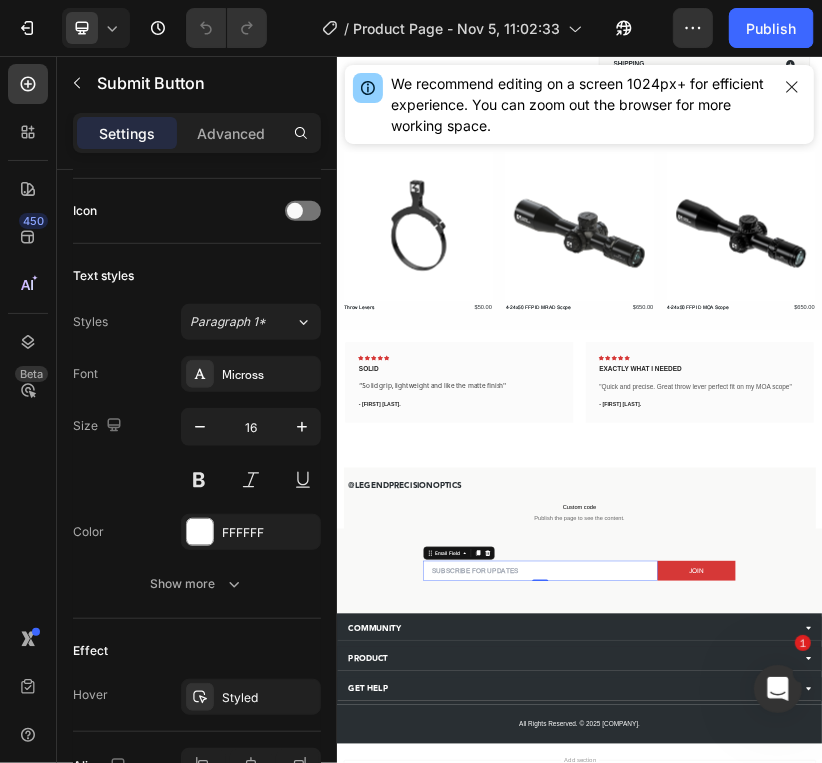 click at bounding box center [839, 1331] 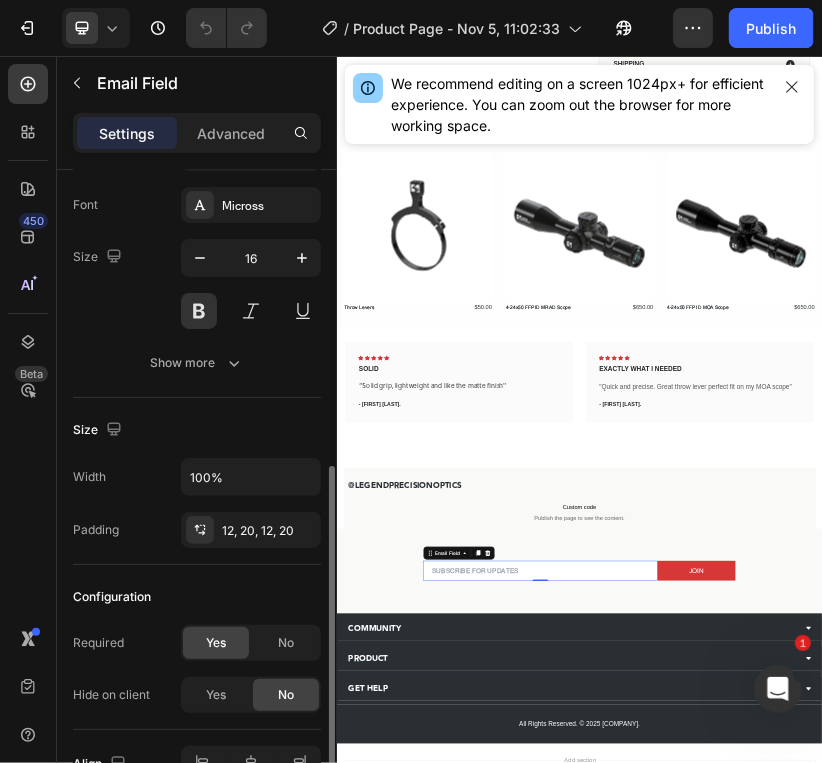 scroll, scrollTop: 258, scrollLeft: 0, axis: vertical 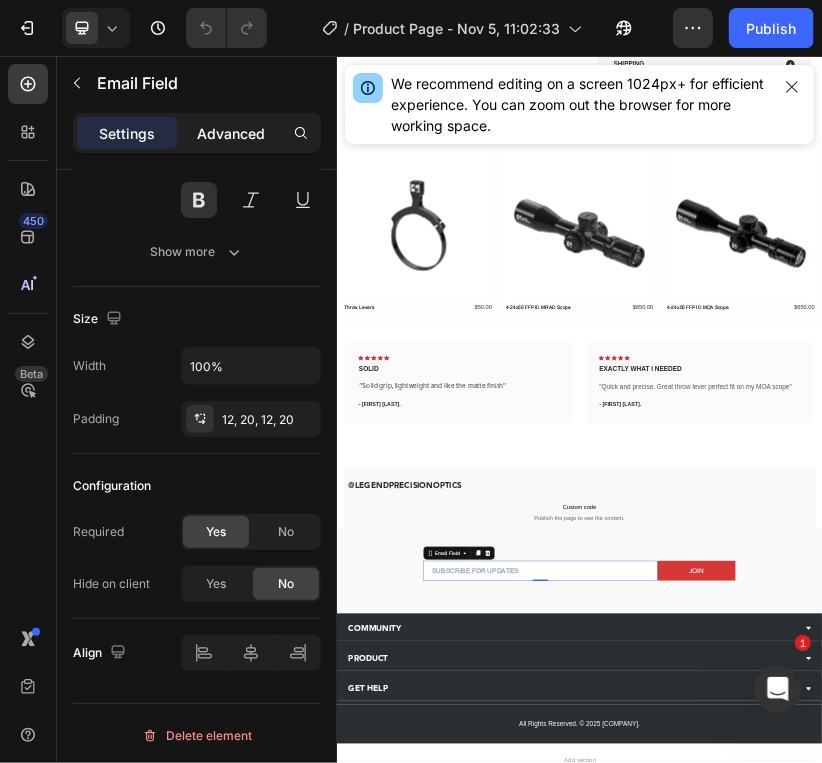 click on "Advanced" at bounding box center (231, 133) 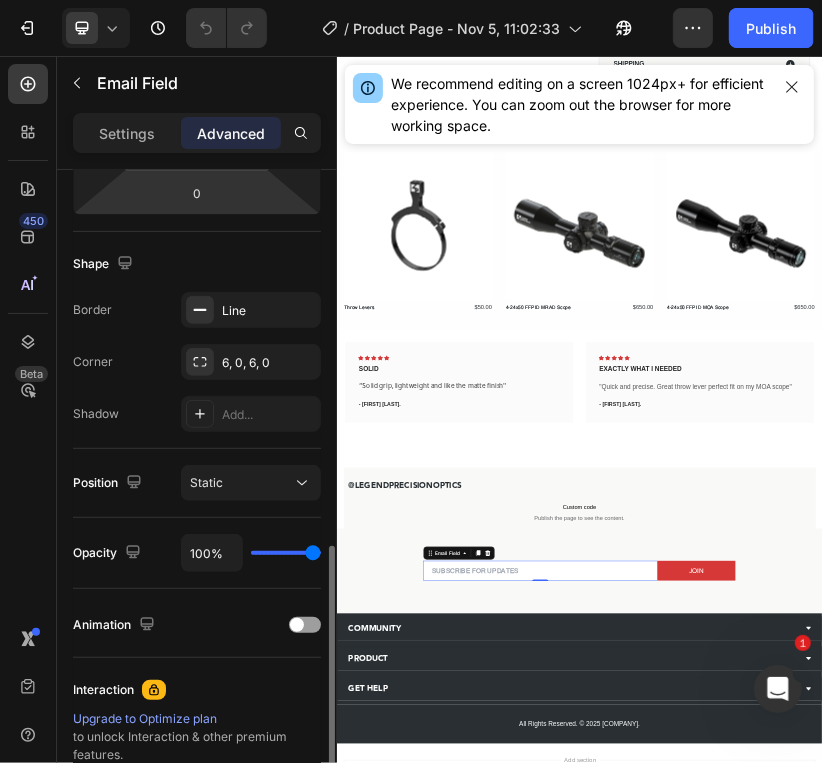 scroll, scrollTop: 577, scrollLeft: 0, axis: vertical 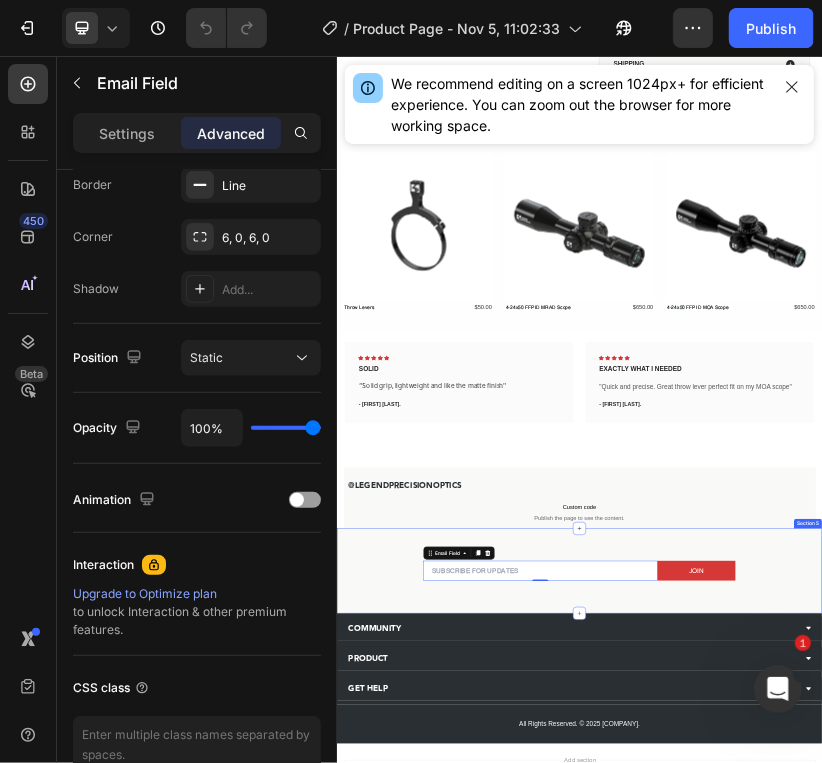 click on "Email Field   0 JOIN Submit Button Row Newsletter Row Row Section 5" at bounding box center [936, 1331] 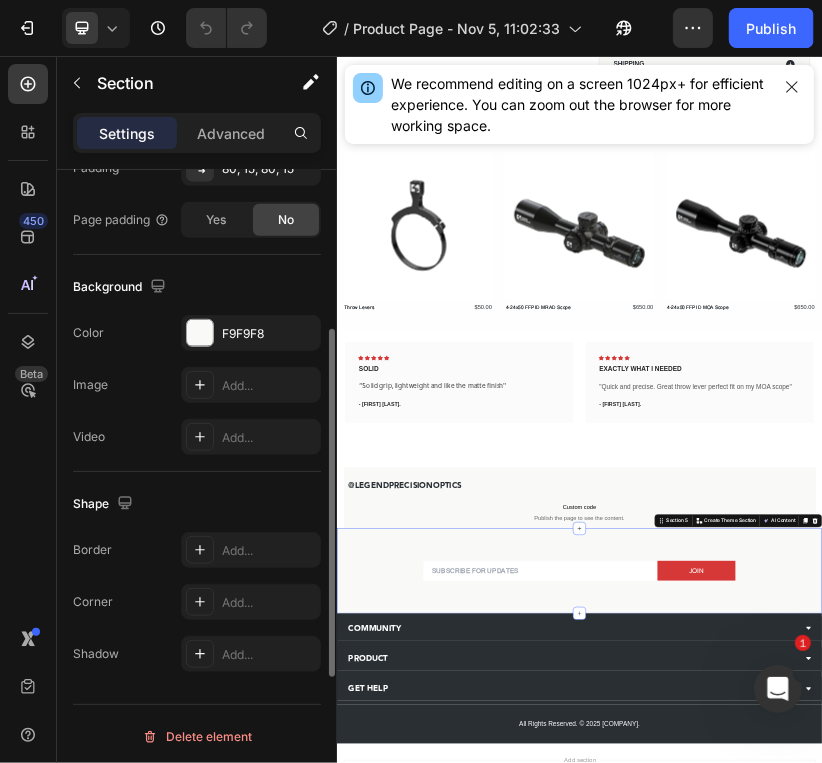 scroll, scrollTop: 0, scrollLeft: 0, axis: both 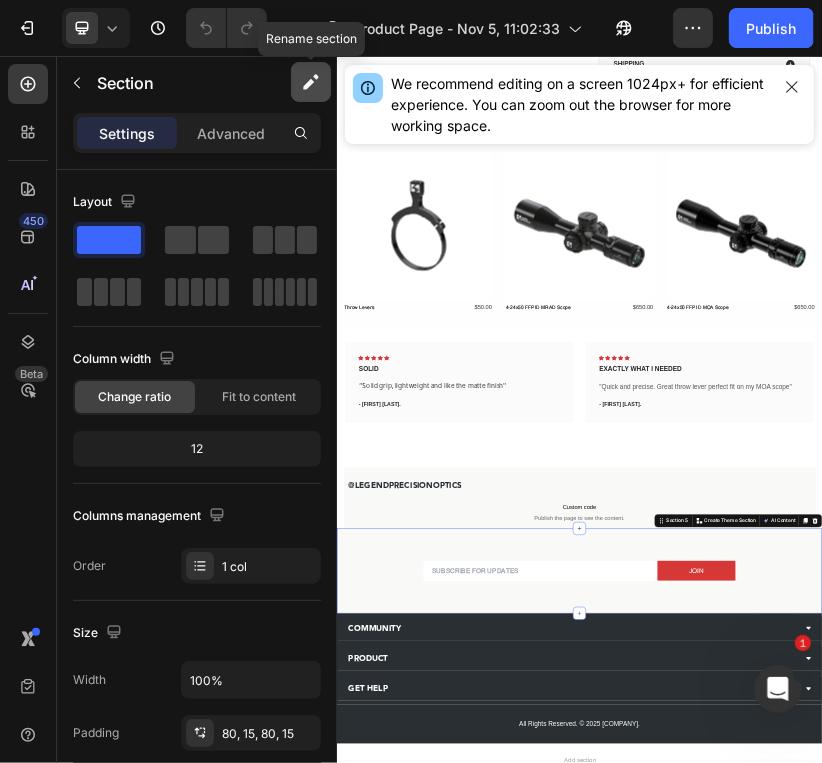 click at bounding box center (311, 82) 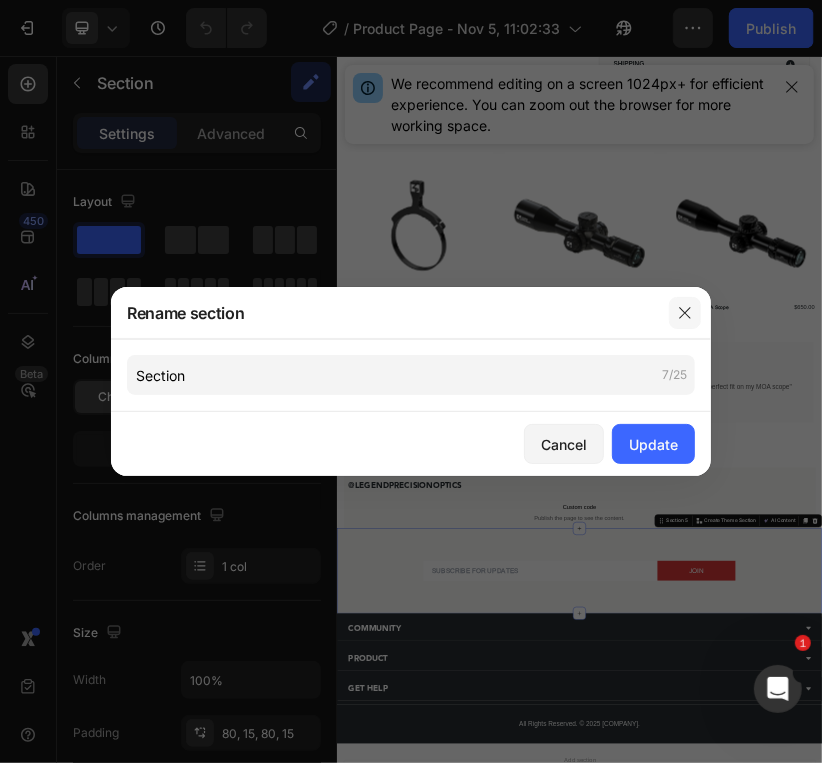 click at bounding box center [685, 313] 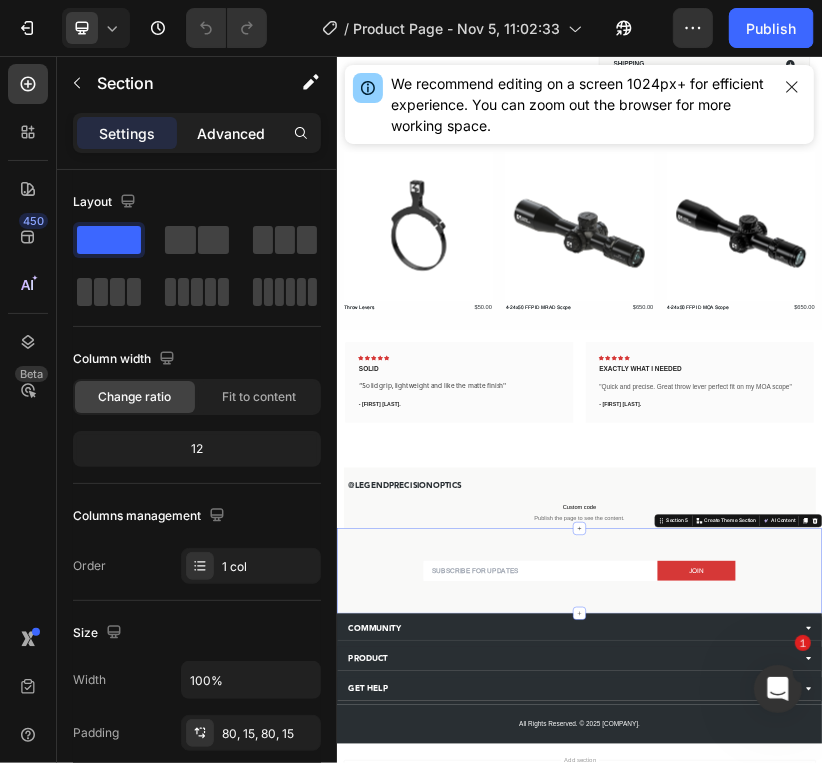 click on "Advanced" at bounding box center [231, 133] 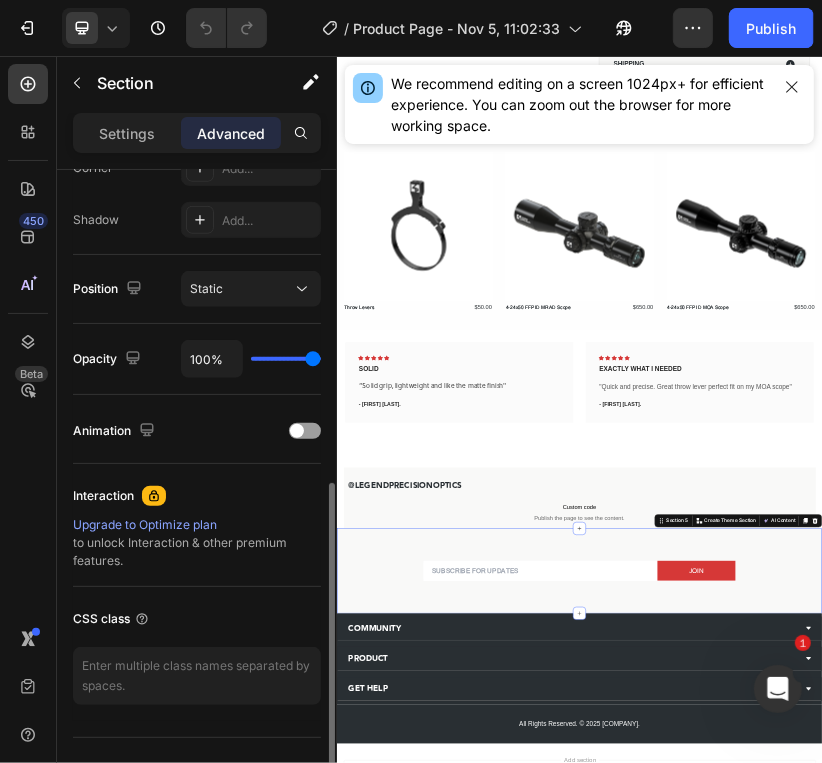 scroll, scrollTop: 647, scrollLeft: 0, axis: vertical 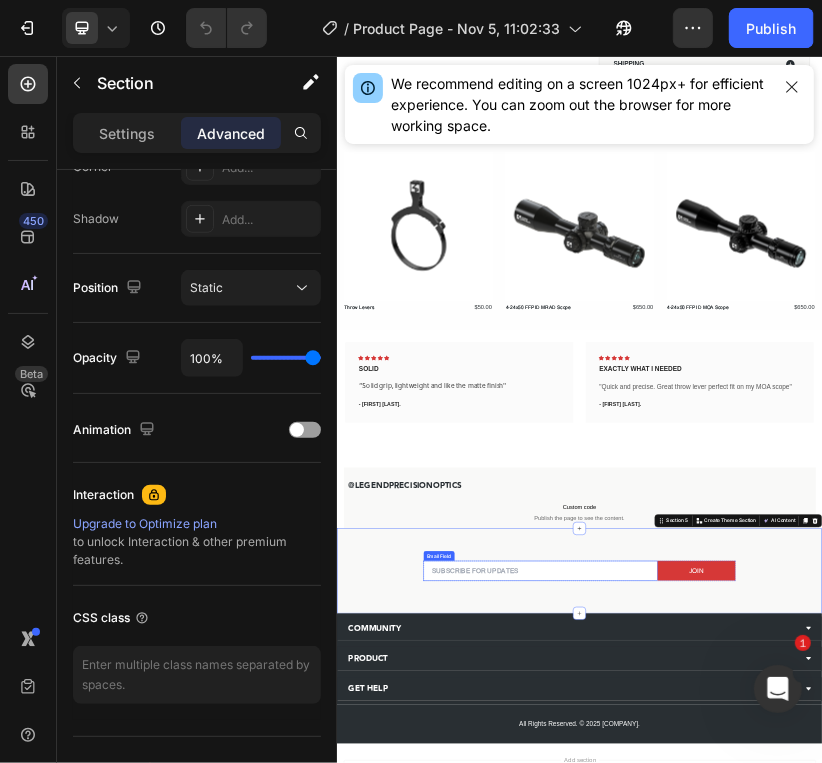 click on "Email Field" at bounding box center (588, 1294) 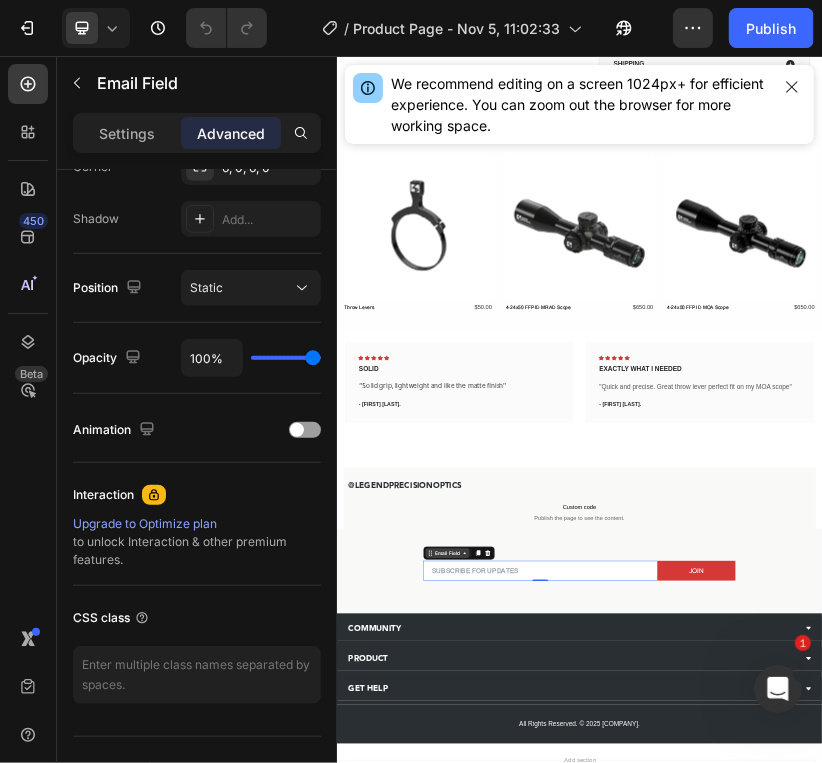 scroll, scrollTop: 0, scrollLeft: 0, axis: both 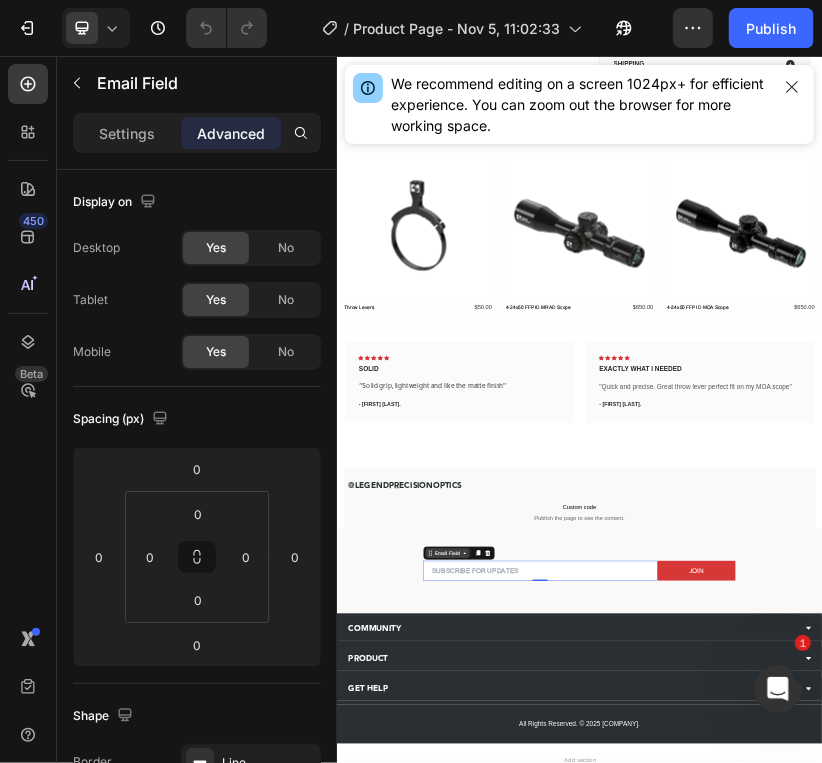 click on "Email Field" at bounding box center (609, 1287) 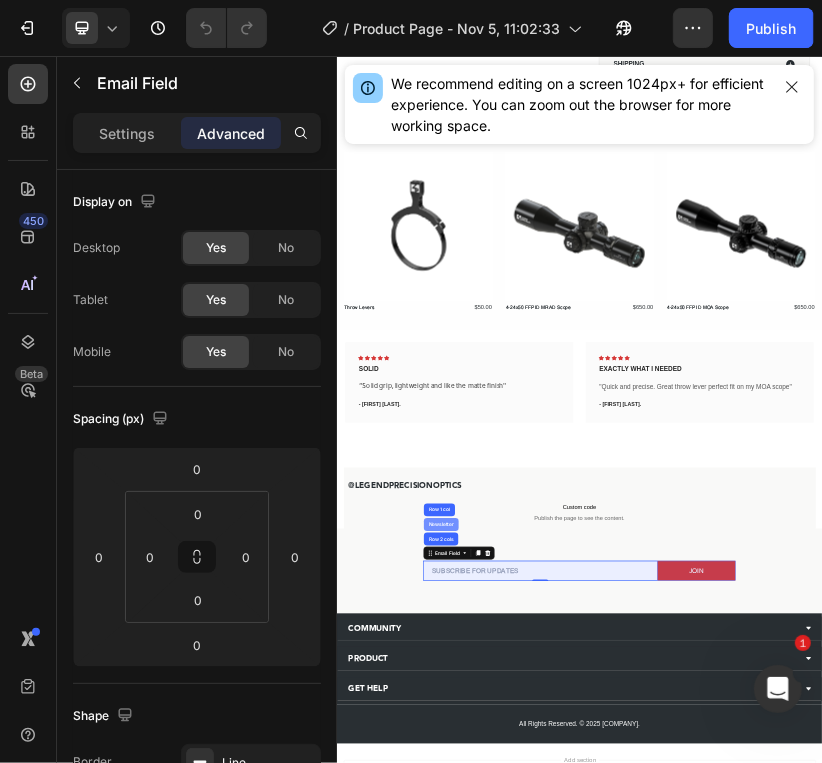 click on "Newsletter" at bounding box center (594, 1216) 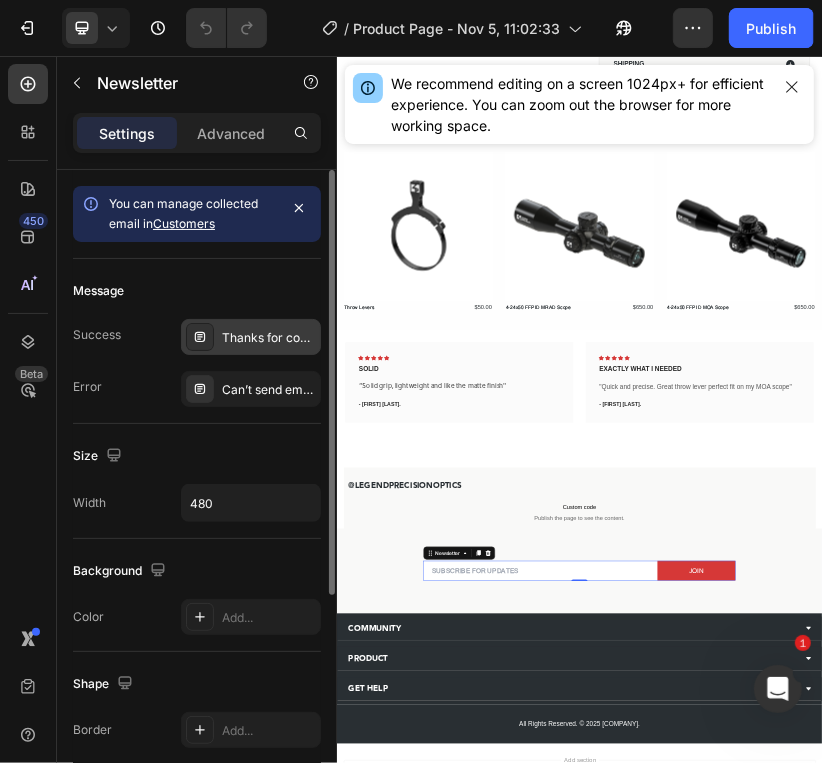 click on "Thanks for contacting us. We'll get back to you as soon as possible." at bounding box center [269, 338] 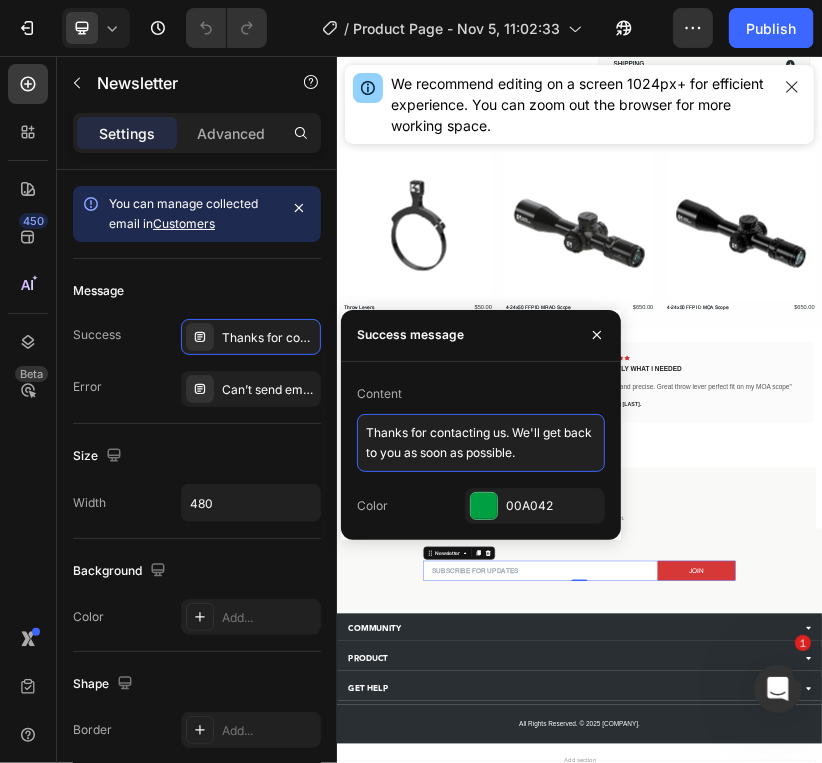 drag, startPoint x: 410, startPoint y: 432, endPoint x: 554, endPoint y: 475, distance: 150.28307 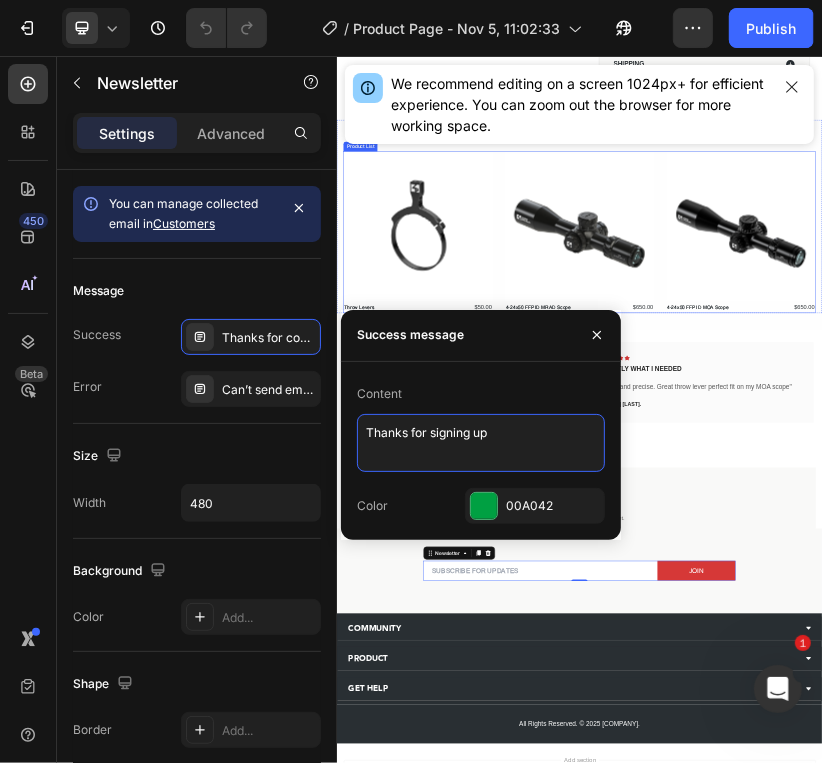 type on "Thanks for signing up!" 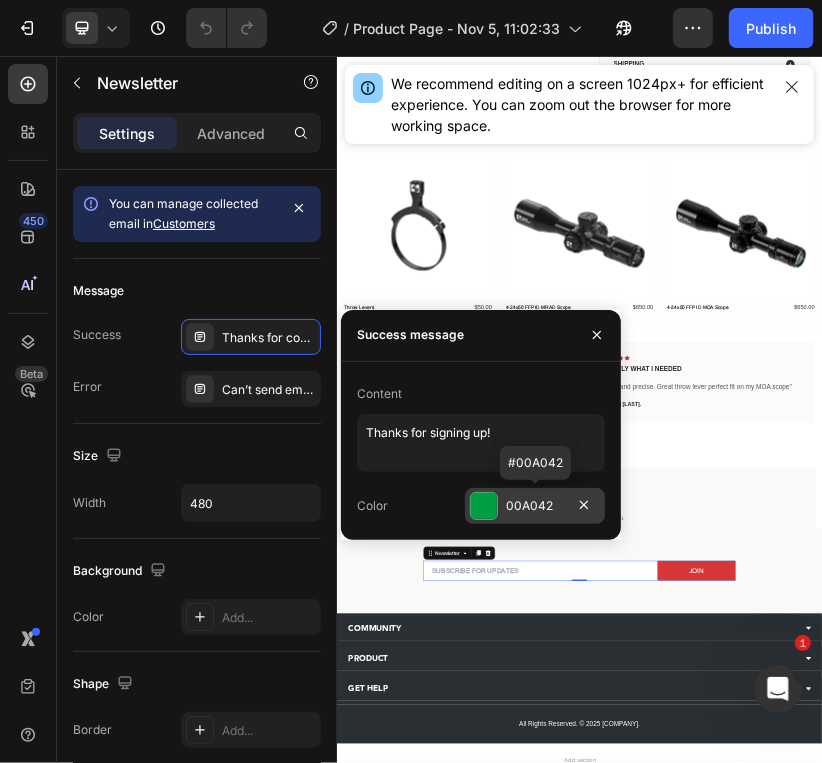click on "00A042" at bounding box center [535, 506] 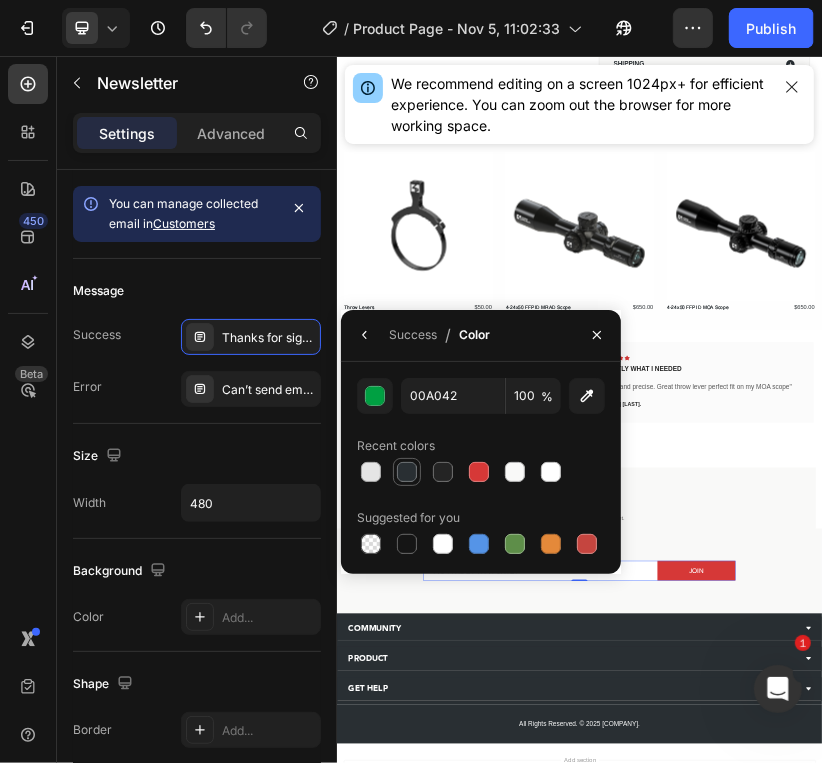 click at bounding box center [407, 472] 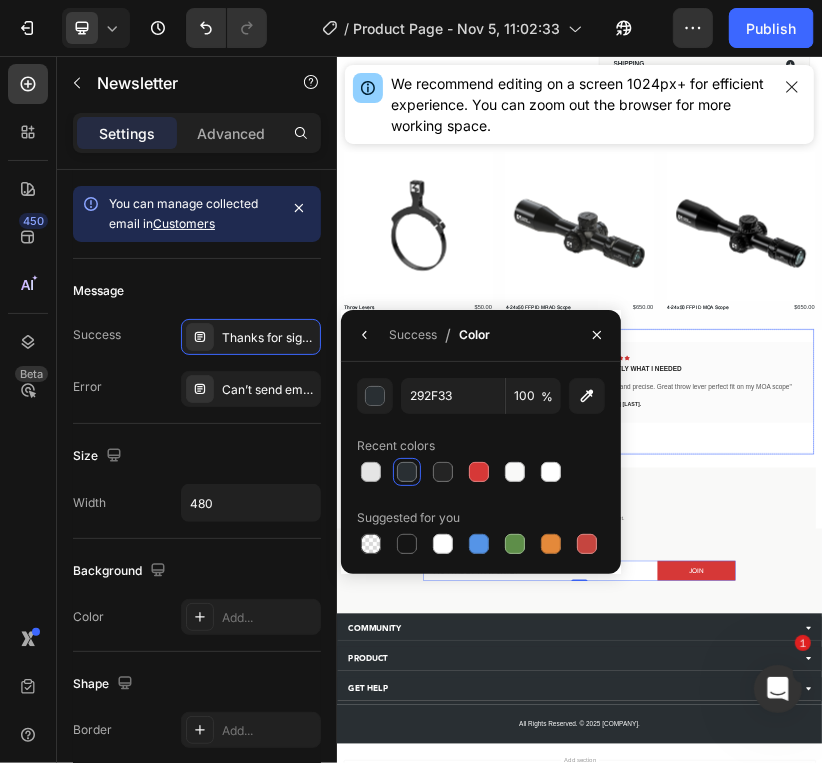 click on "Icon
Icon
Icon
Icon
Icon Row SOLID Text block “Solid grip, lightweight and like the matte finish" Text block - Sean K. Text block Row
Icon
Icon
Icon
Icon
Icon Row EXACTLY WHAT I NEEDED Text block "Quick and precise. Great throw lever perfect fit on my MOA scope" Text block - Caleb R. Text block Row
Icon
Icon
Icon
Icon
Icon Row QUALITY ADDITION Text block "Great quality - great design" Text block - Peter L. Text block Row
Icon
Icon
Icon
Icon
Icon Row SIMPLE AND EFFECTIVE Text block "Makes adjustments super quick and easy. Highly recommend it." Text block - Tim W. Text block Row
Icon
Icon
Icon
Icon
Icon Row Row Icon" at bounding box center (936, 888) 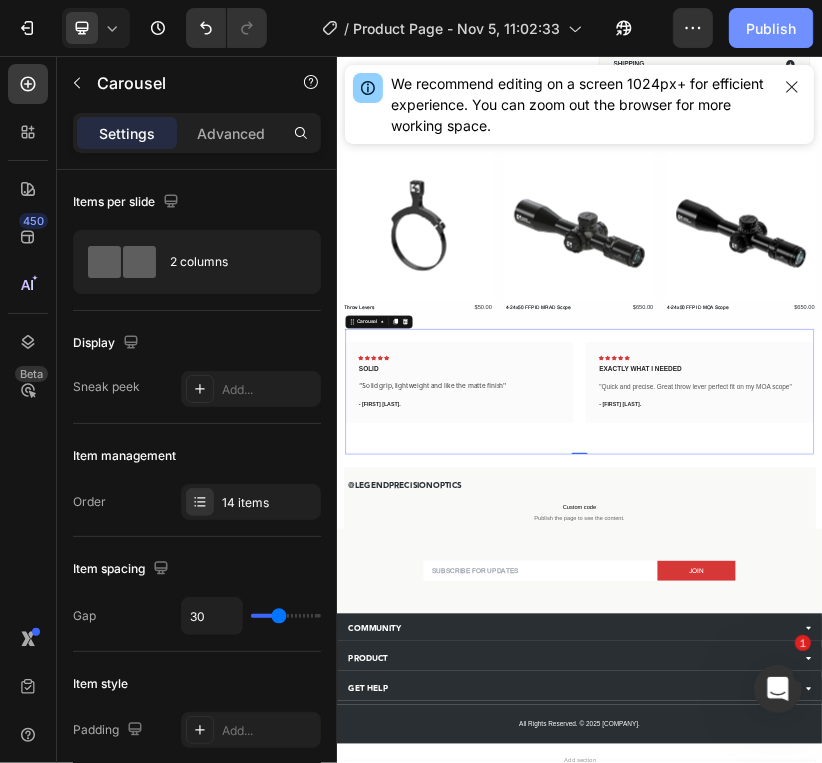 click on "Publish" at bounding box center [771, 28] 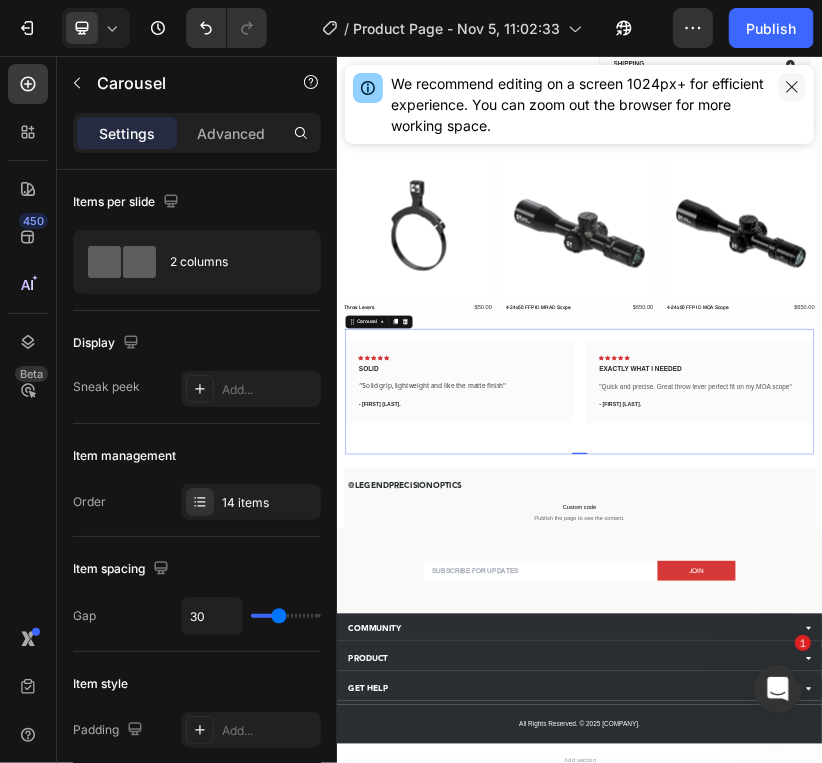 drag, startPoint x: 789, startPoint y: 84, endPoint x: 1119, endPoint y: 68, distance: 330.38766 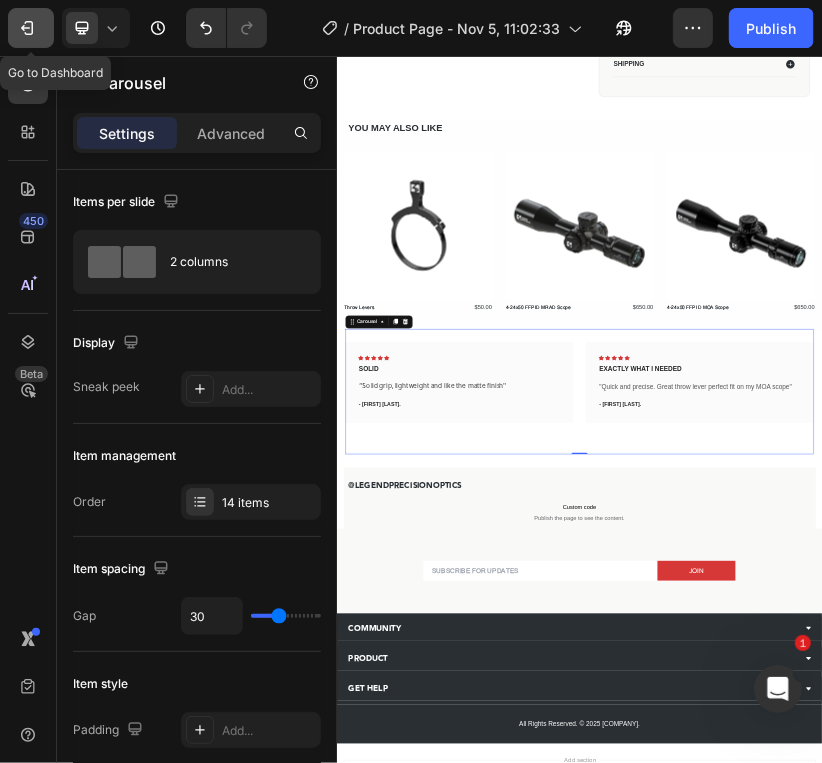 click 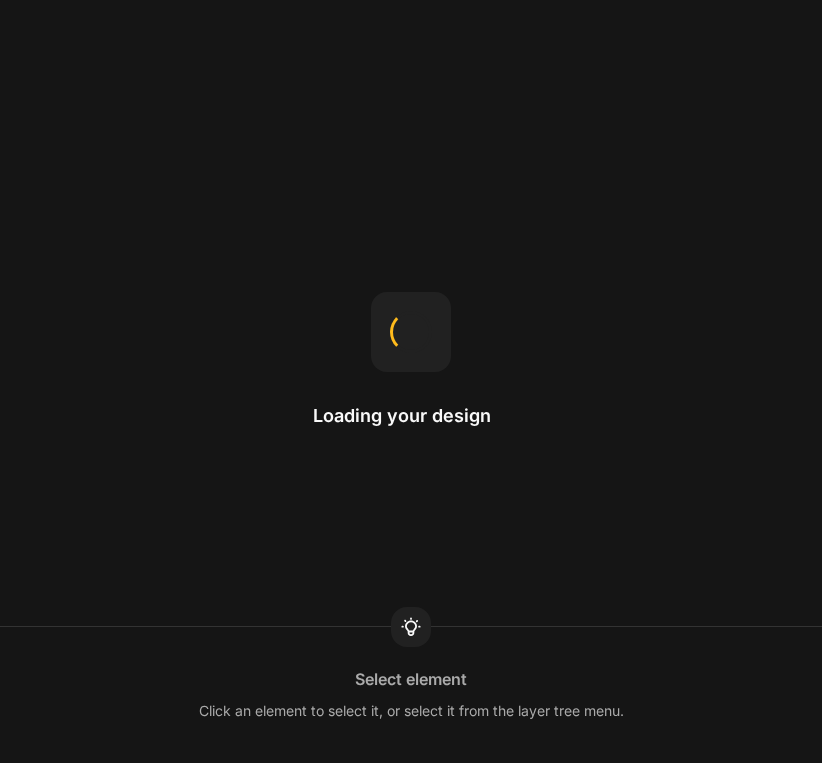 scroll, scrollTop: 0, scrollLeft: 0, axis: both 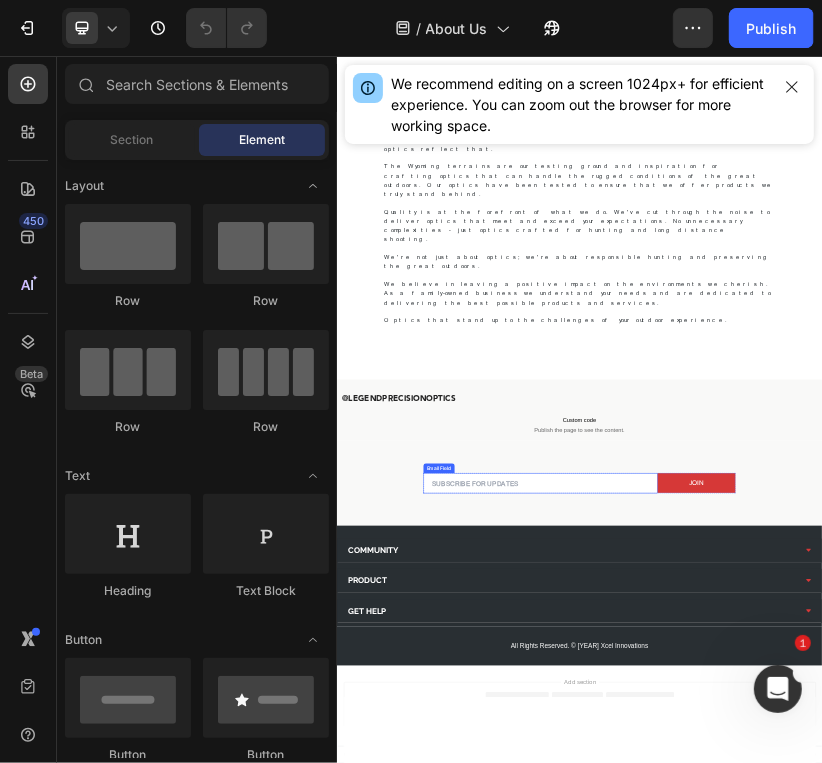 click at bounding box center [839, 1114] 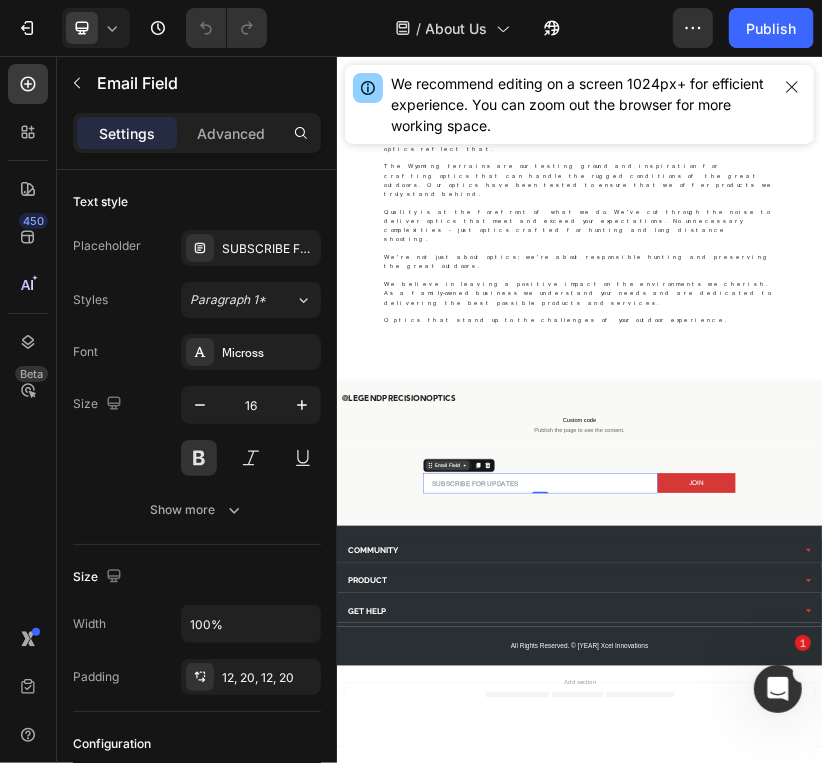 click 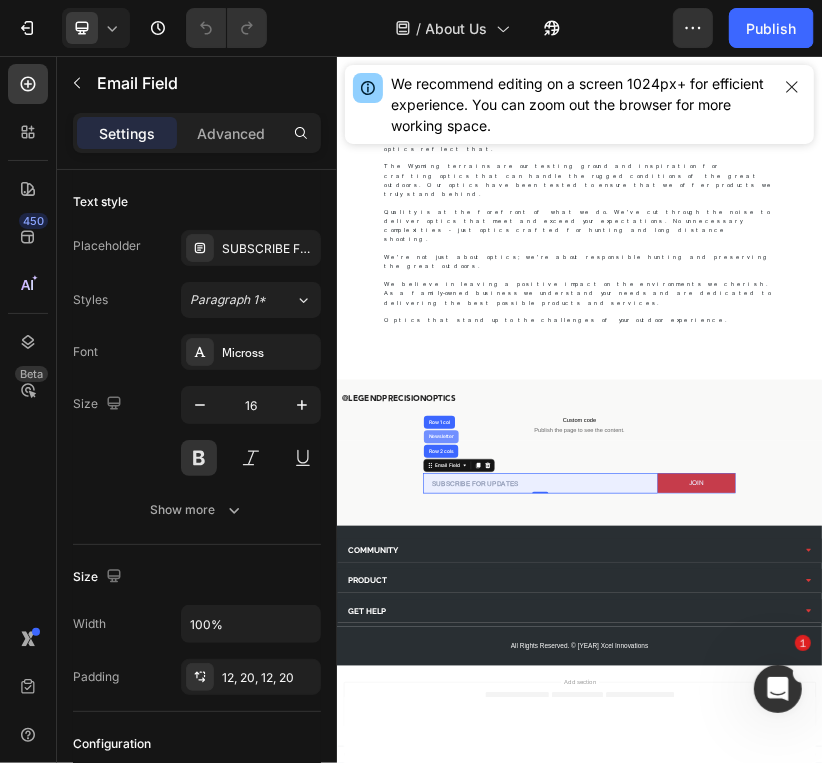 click on "Newsletter" at bounding box center [594, 999] 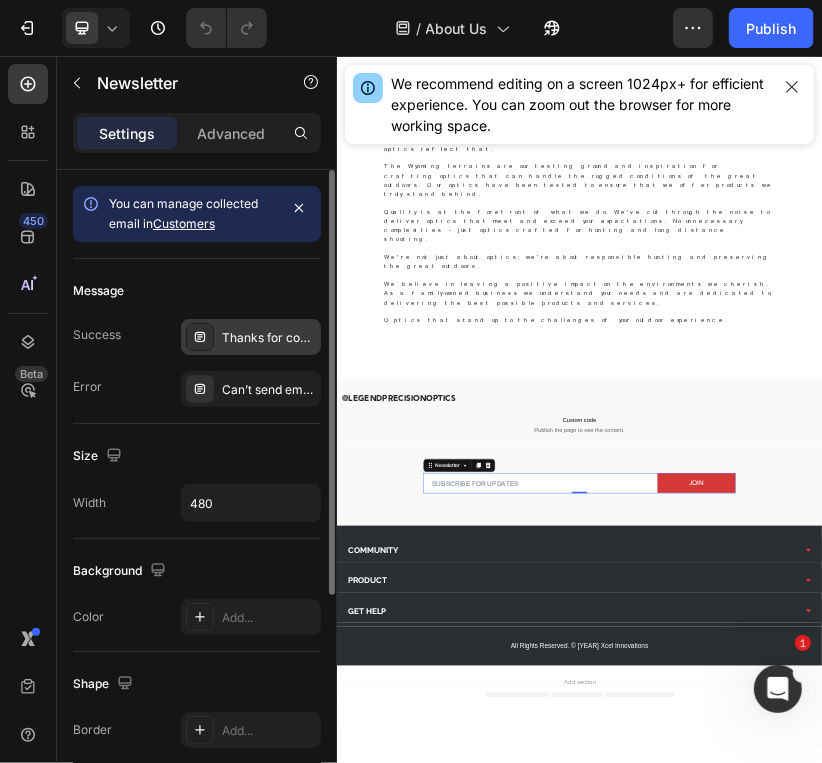 click on "Thanks for contacting us. We'll get back to you as soon as possible." at bounding box center [269, 338] 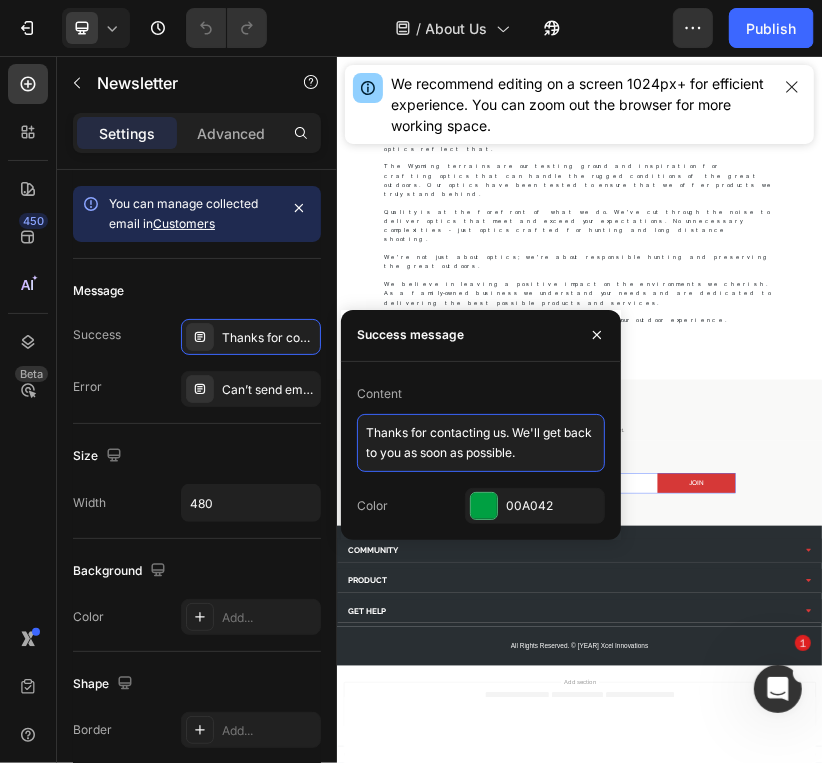 drag, startPoint x: 428, startPoint y: 430, endPoint x: 612, endPoint y: 513, distance: 201.85391 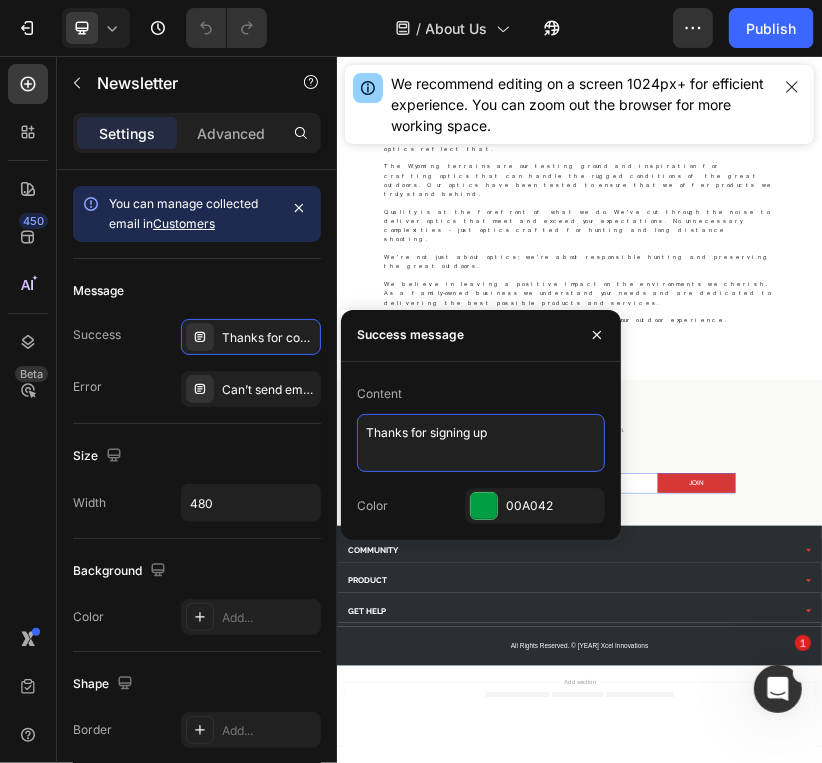 type on "Thanks for signing up!" 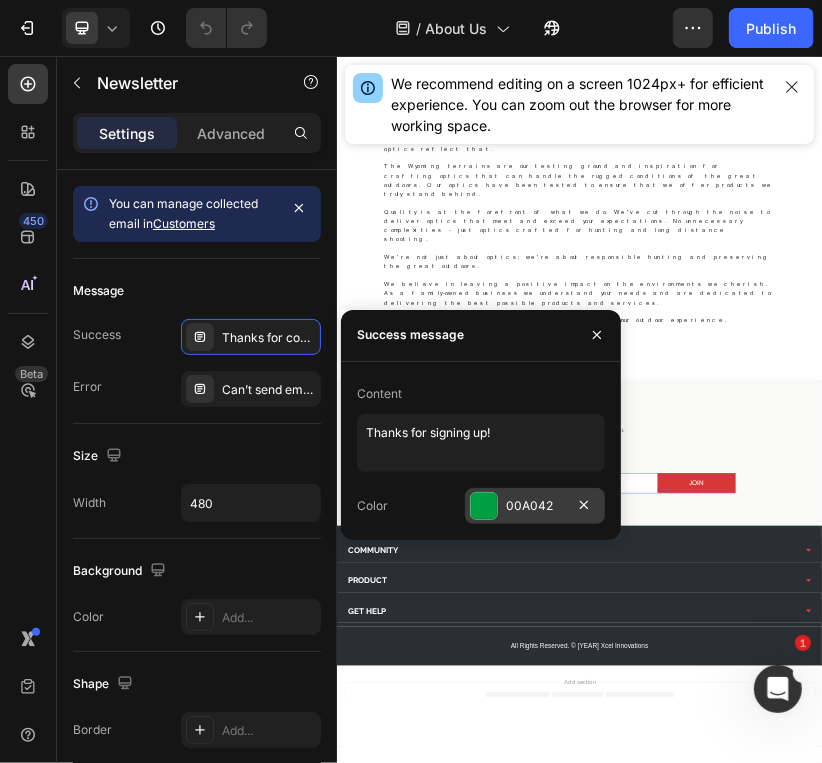 click on "00A042" at bounding box center (535, 506) 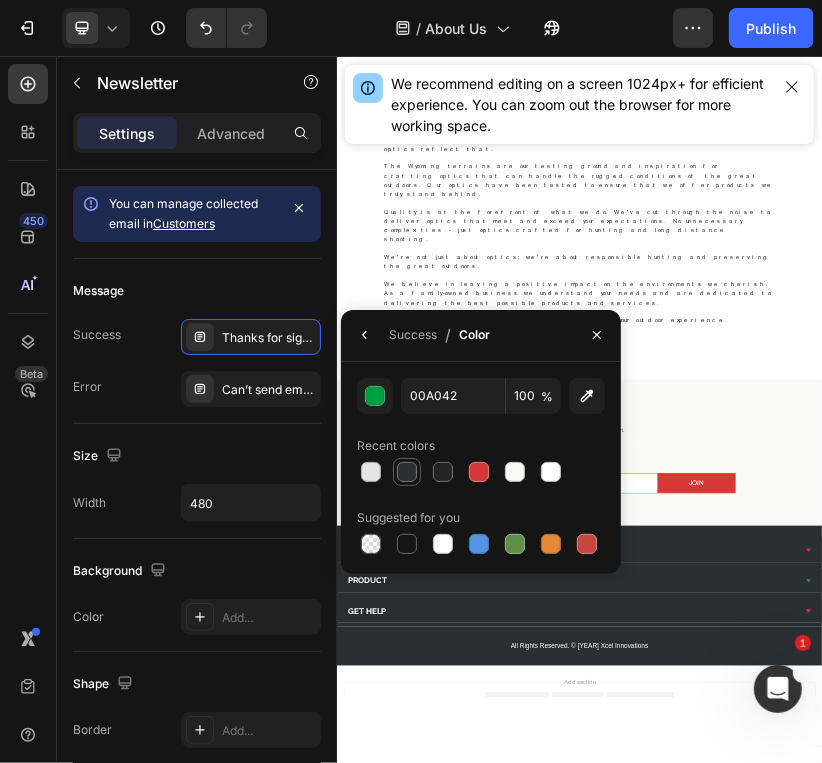 click at bounding box center (407, 472) 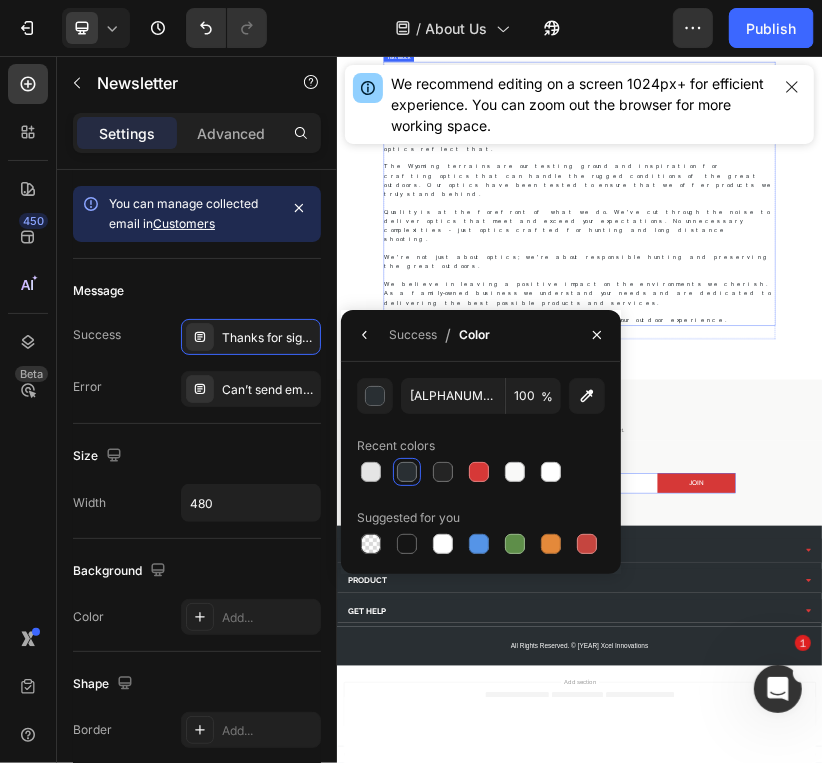 click on "At Legend Precision Optics, we keep it simple: you're not just a customer; you're at the core of our mission.    Based in Wyoming, with 50 years of collective experience in the hunting industry to deliver straightforward, high-performance optics.    Our optics are designed with you in mind, ensuring clarity and durability from dawn till dusk, letting you focus on what matters – your outdoor pursuits. Our team is not just behind the scenes – we're out in the field, and our optics reflect that.    The Wyoming terrains are our testing ground and inspiration for crafting optics that can handle the rugged conditions of the great outdoors. Our optics have been tested to ensure that we offer products we truly stand behind.    Quality is at the forefront of what we do. We've cut through the noise to deliver optics that meet and exceed your expectations. No unnecessary complexities – just optics crafted for hunting and long distance shooting." at bounding box center [936, 398] 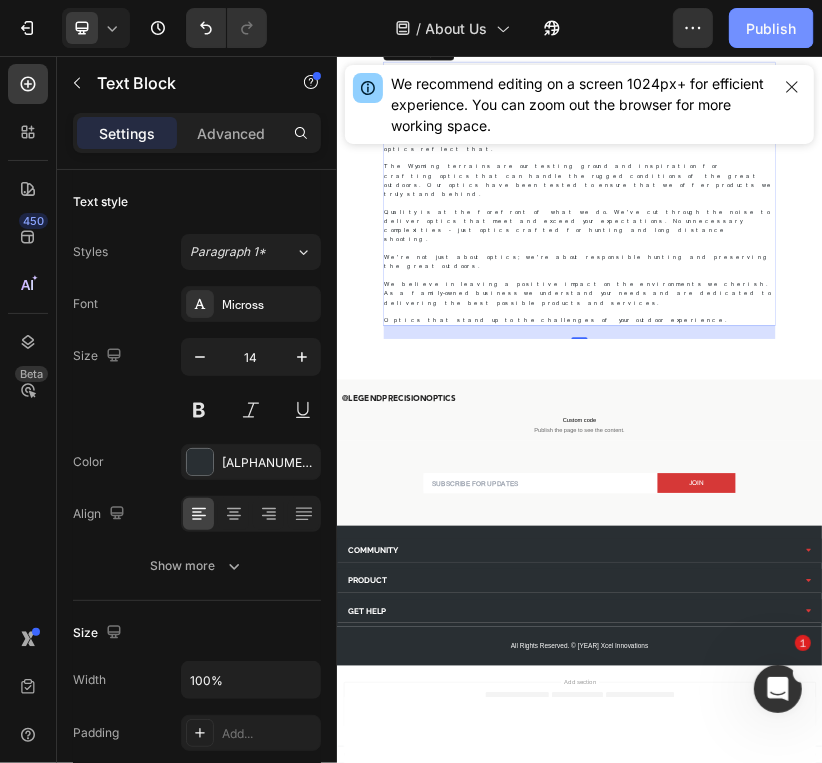 click on "Publish" at bounding box center (771, 28) 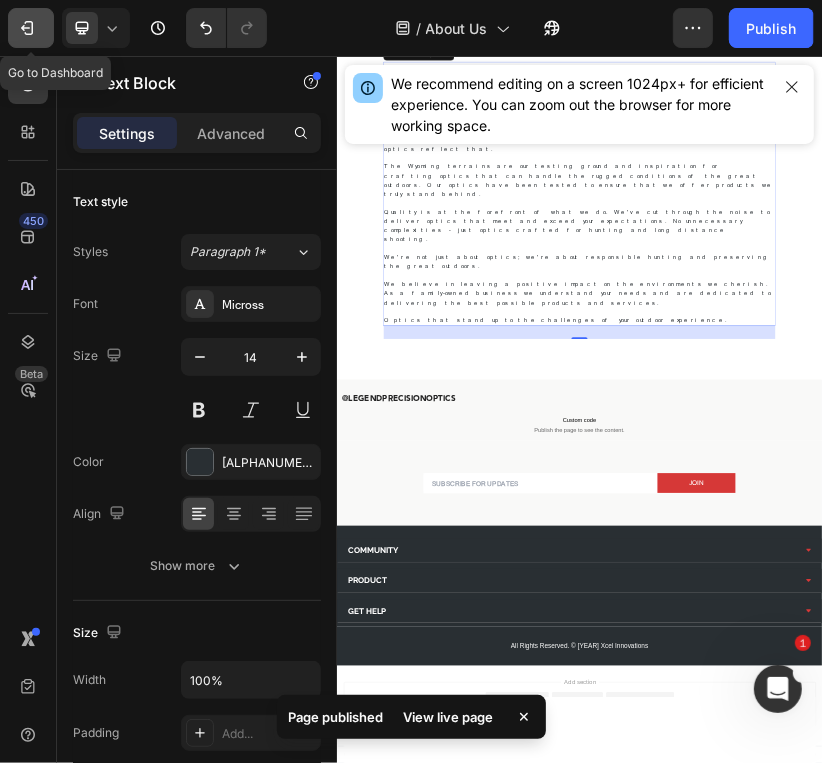 click 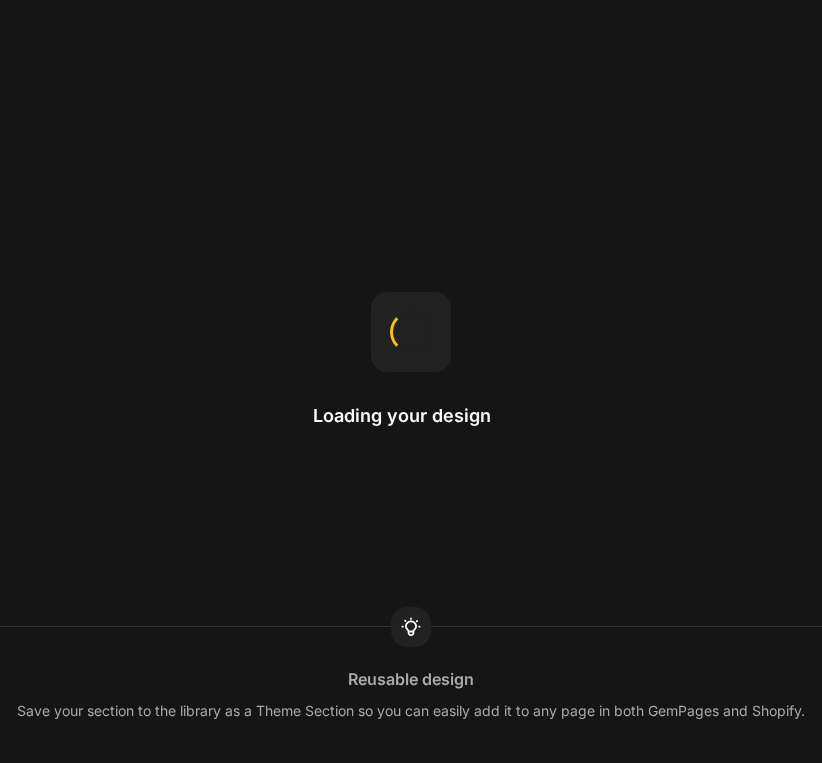 scroll, scrollTop: 0, scrollLeft: 0, axis: both 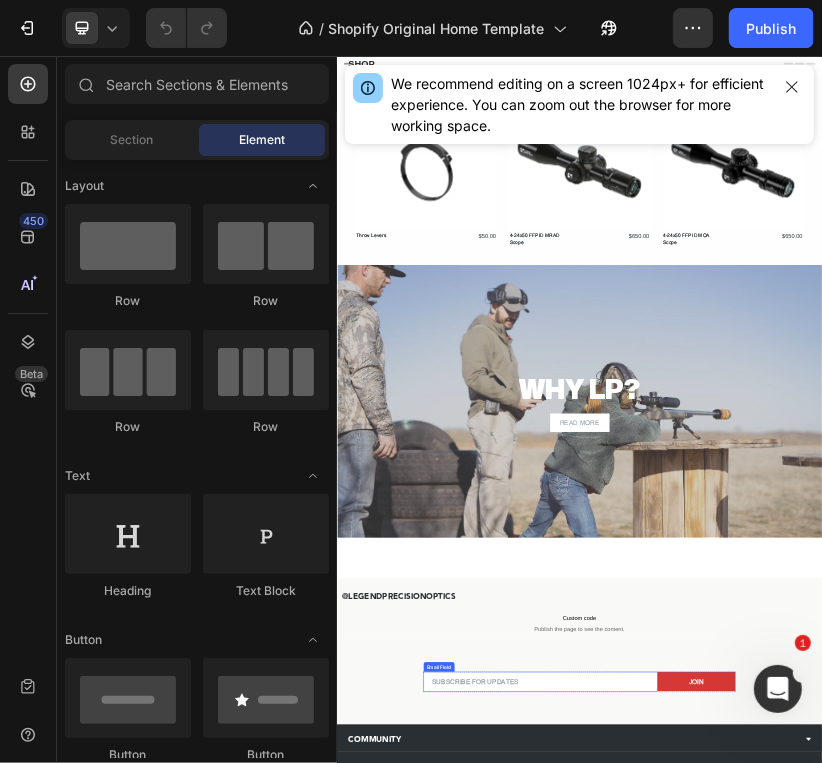 click at bounding box center (839, 1605) 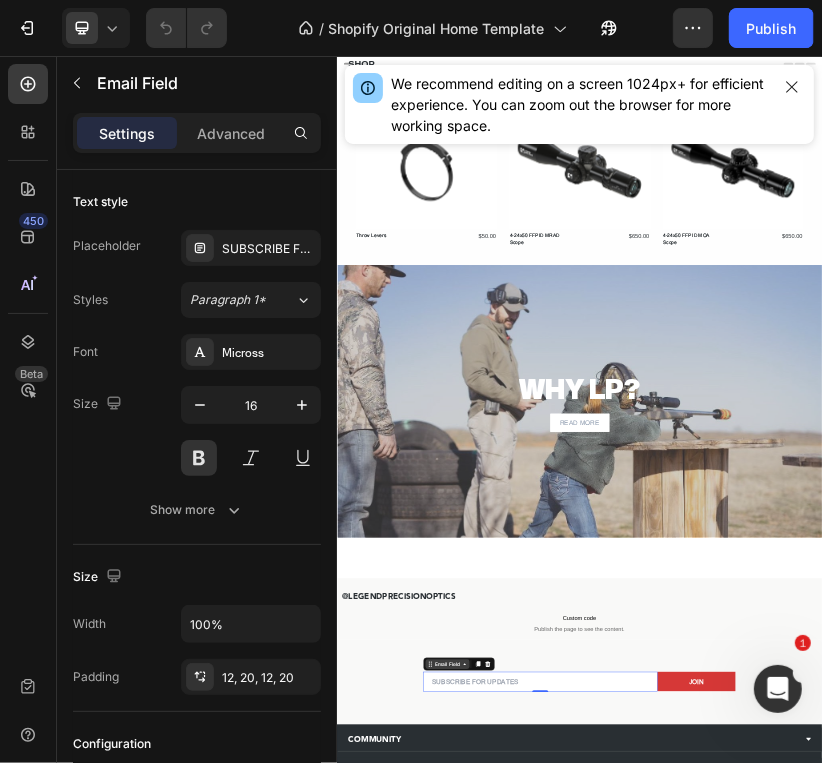 click on "Email Field" at bounding box center (609, 1561) 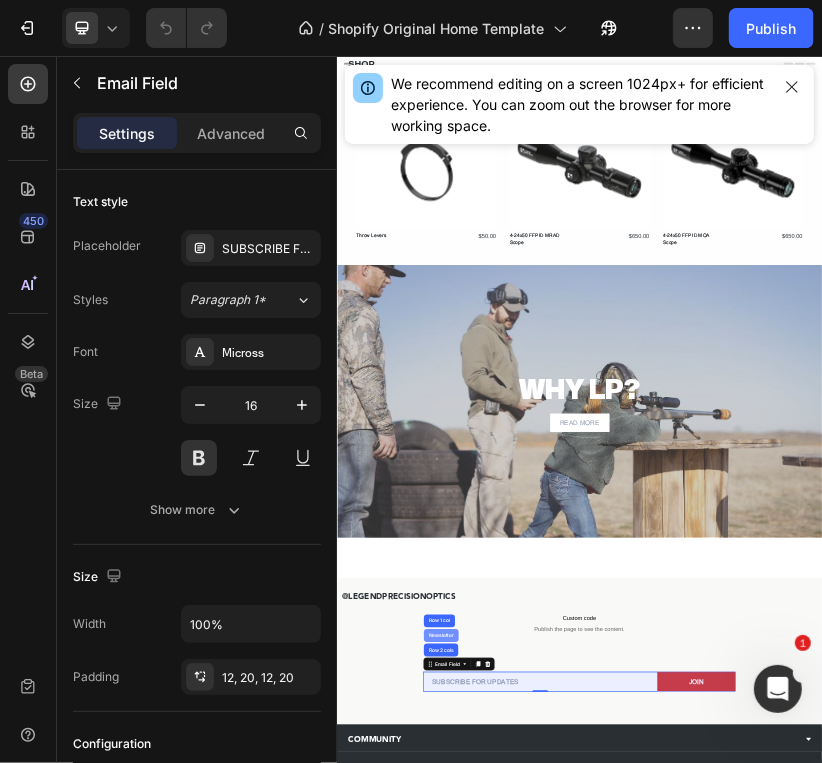 click on "Newsletter" at bounding box center [594, 1490] 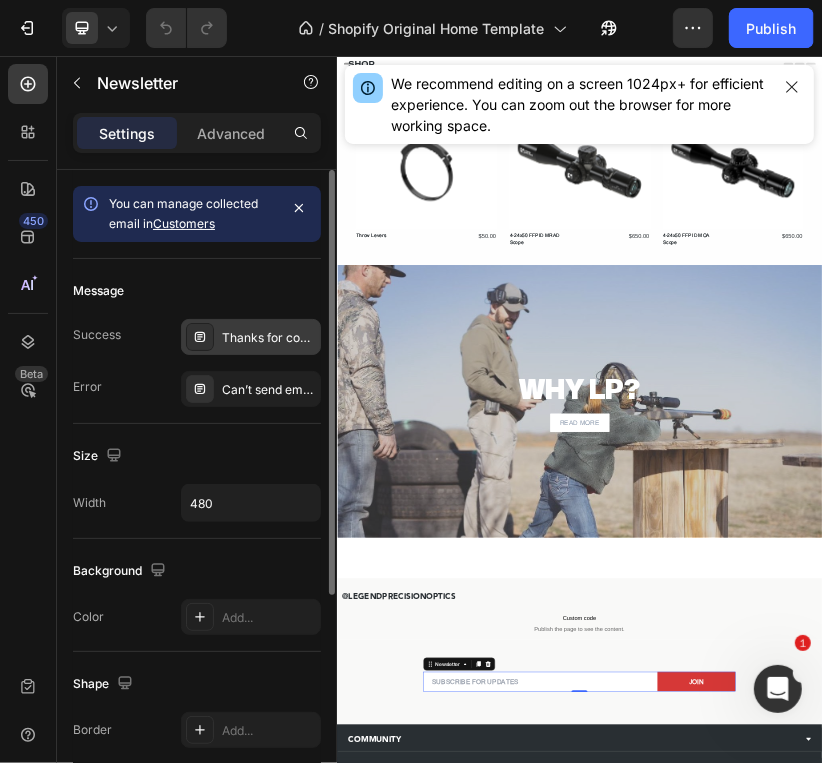 click on "Thanks for contacting us. We'll get back to you as soon as possible." at bounding box center (269, 338) 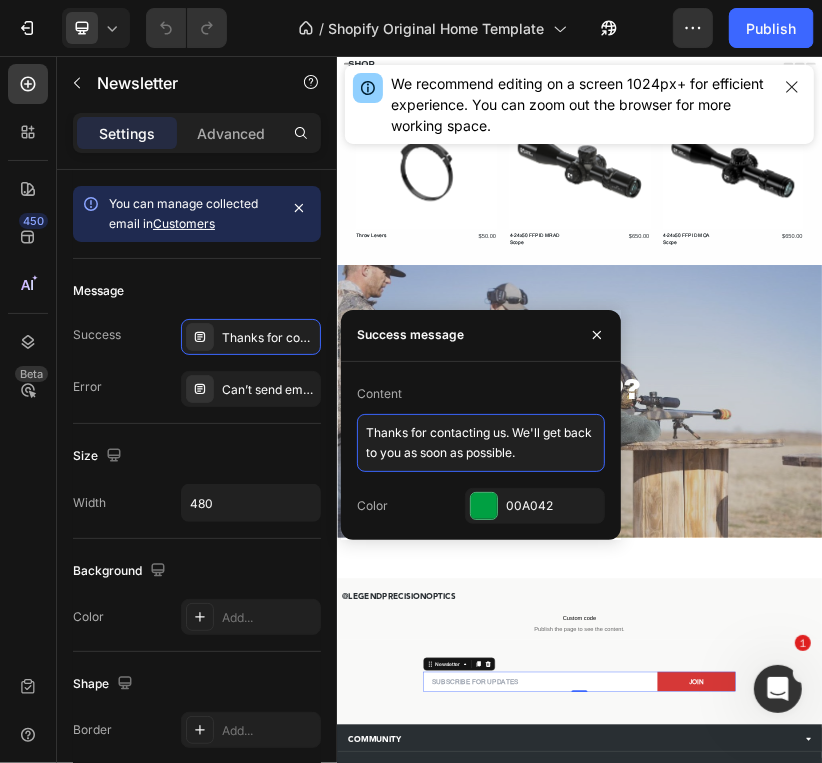 drag, startPoint x: 431, startPoint y: 434, endPoint x: 593, endPoint y: 482, distance: 168.96153 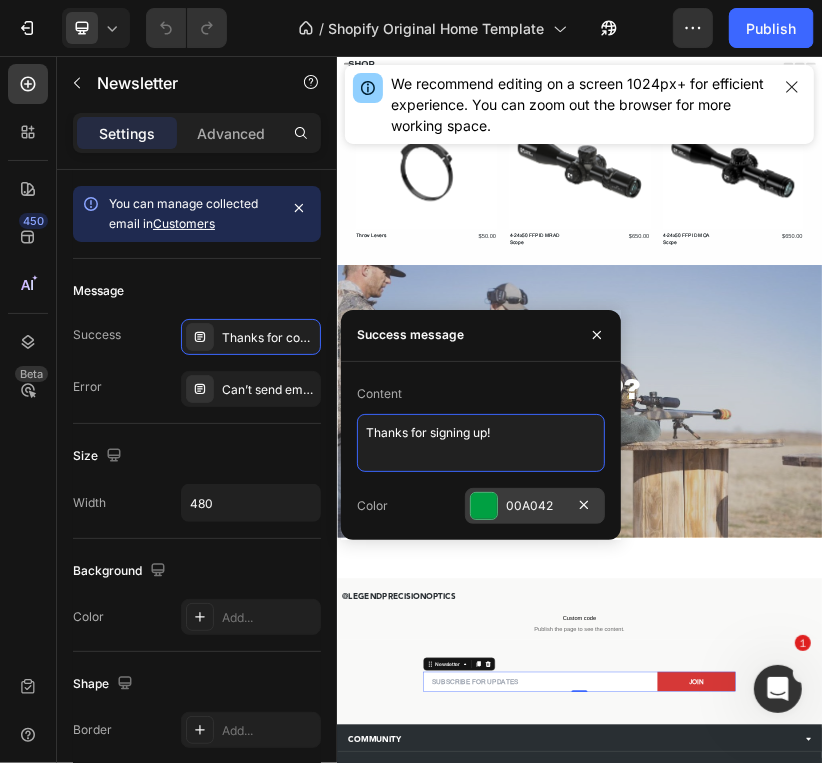 type on "Thanks for signing up!" 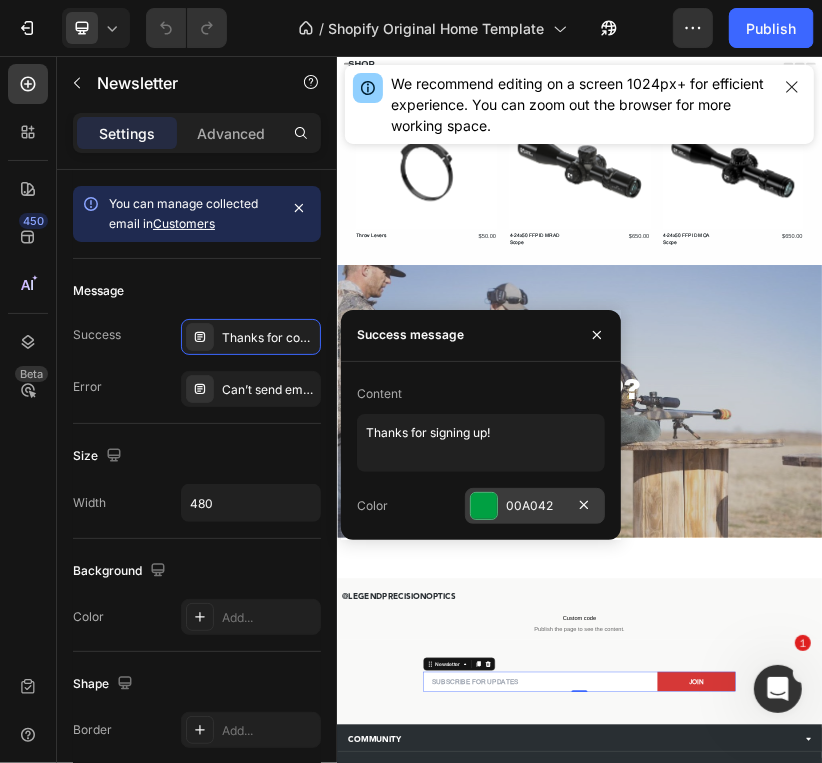 click on "00A042" at bounding box center [535, 506] 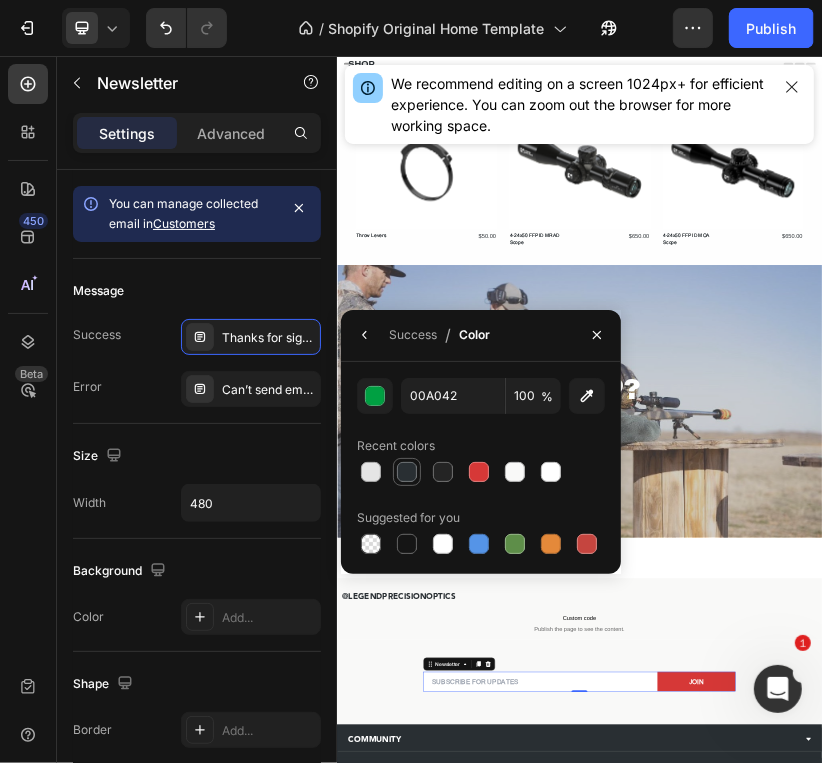 click at bounding box center (407, 472) 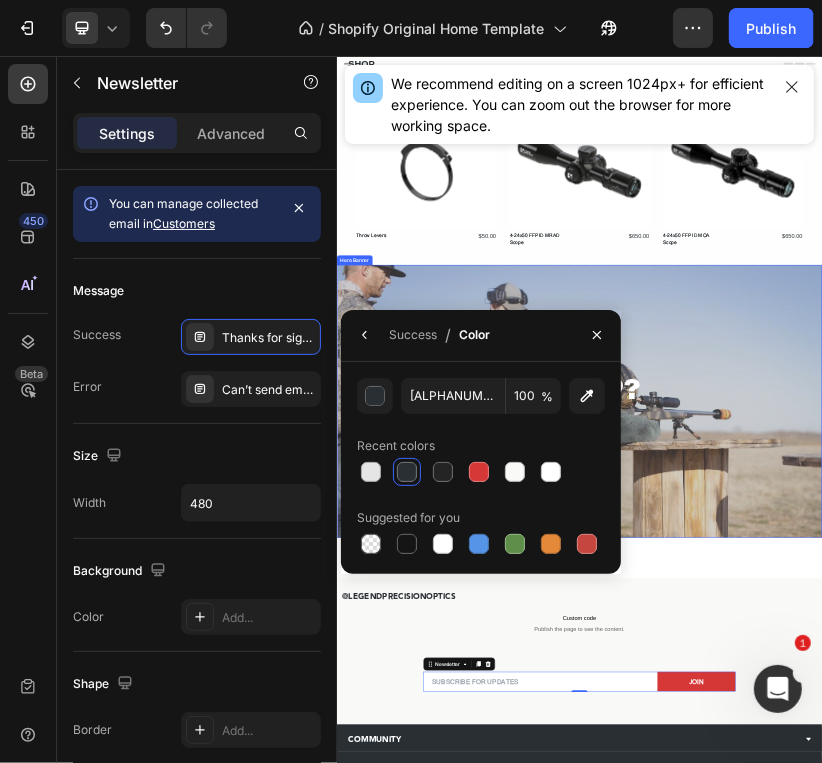 click at bounding box center [936, 910] 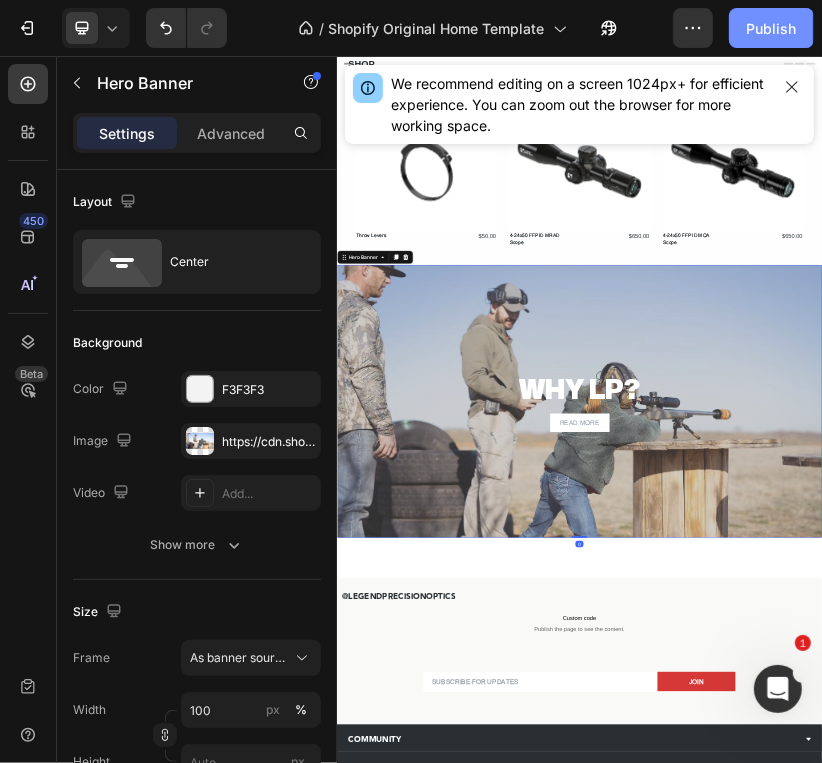 click on "Publish" at bounding box center [771, 28] 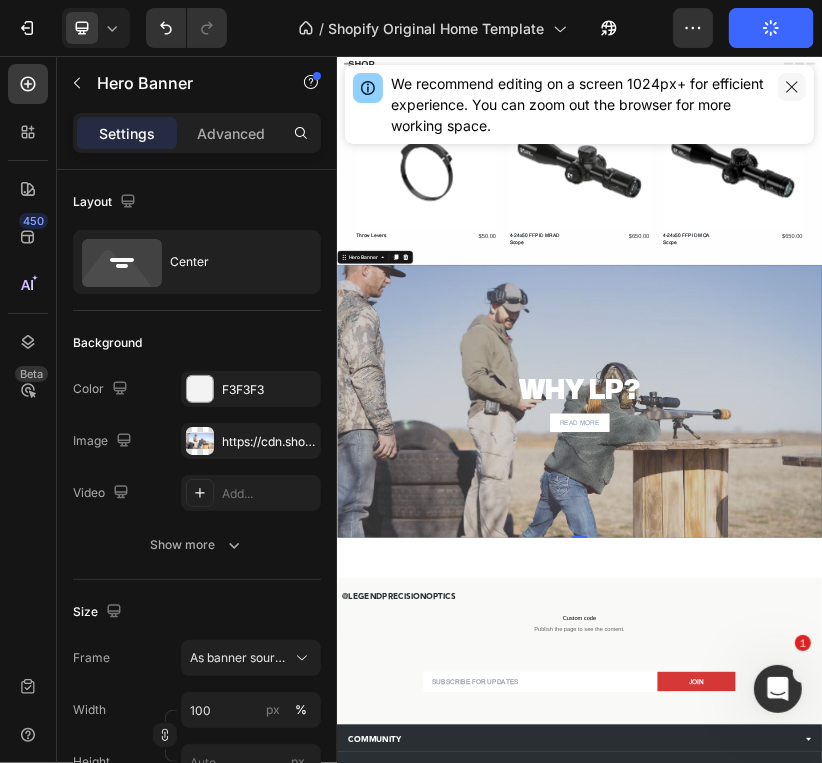click 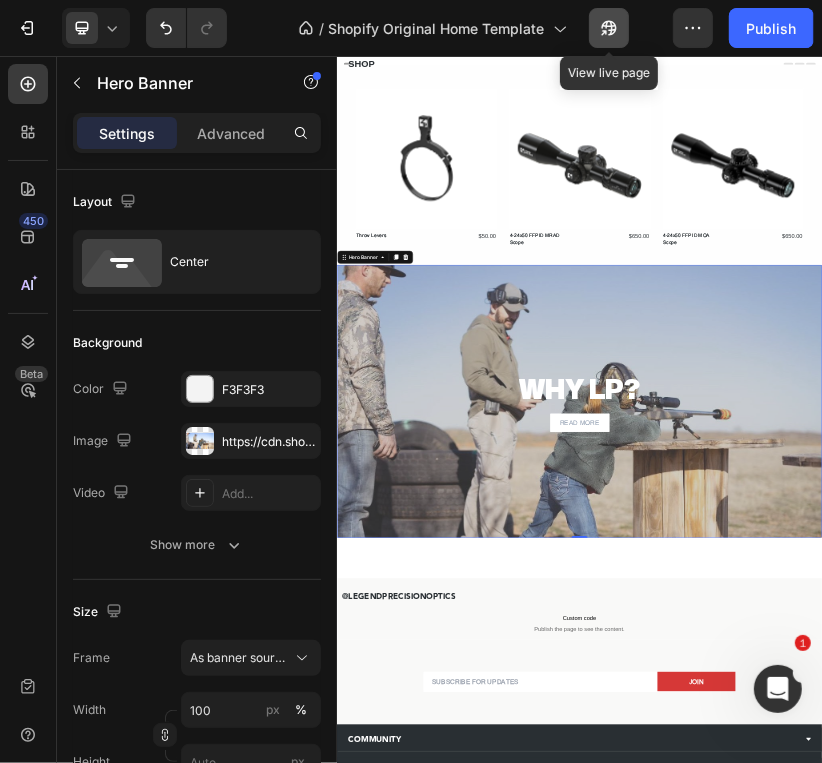 click 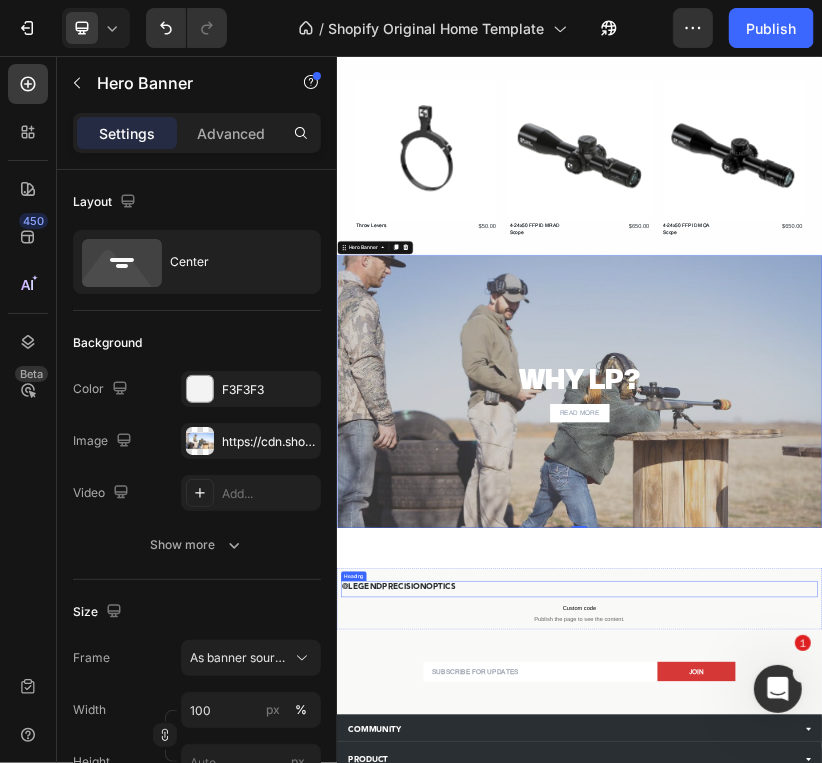 scroll, scrollTop: 32, scrollLeft: 0, axis: vertical 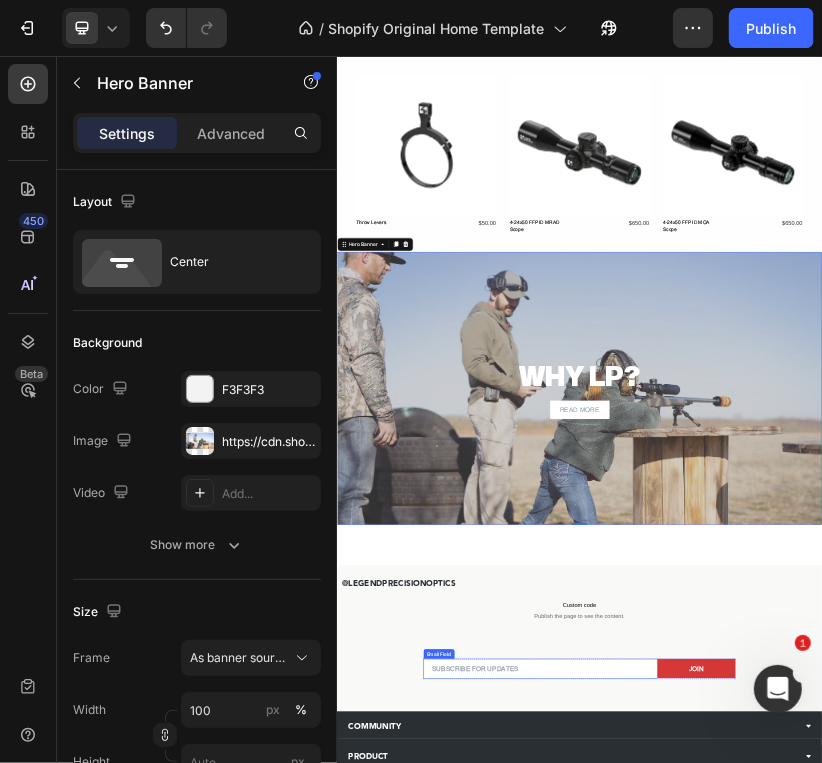 click at bounding box center [839, 1573] 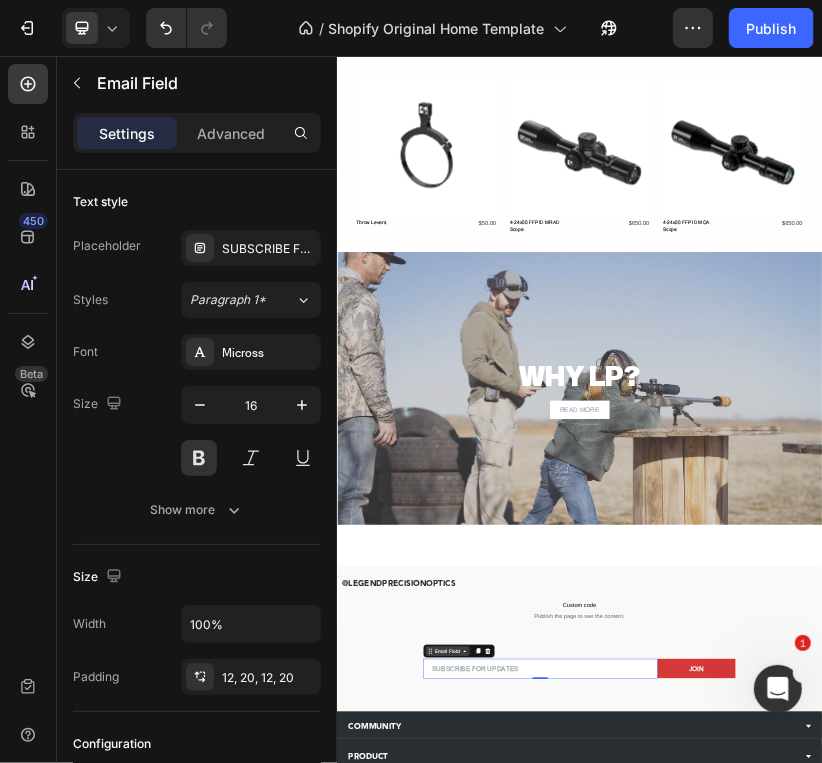 click on "Email Field" at bounding box center [609, 1529] 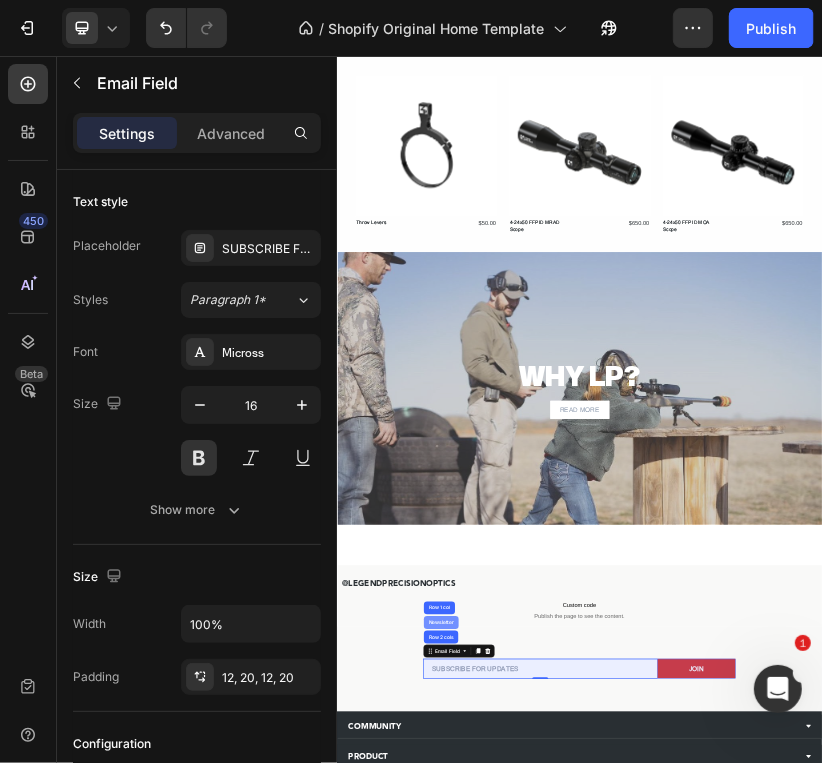 click on "Newsletter" at bounding box center [594, 1458] 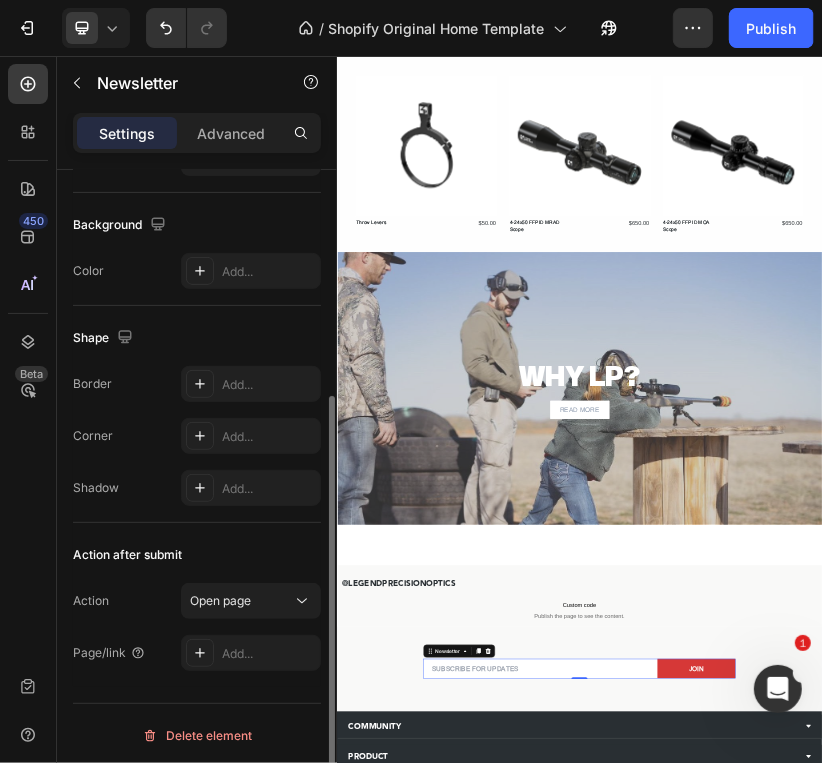scroll, scrollTop: 0, scrollLeft: 0, axis: both 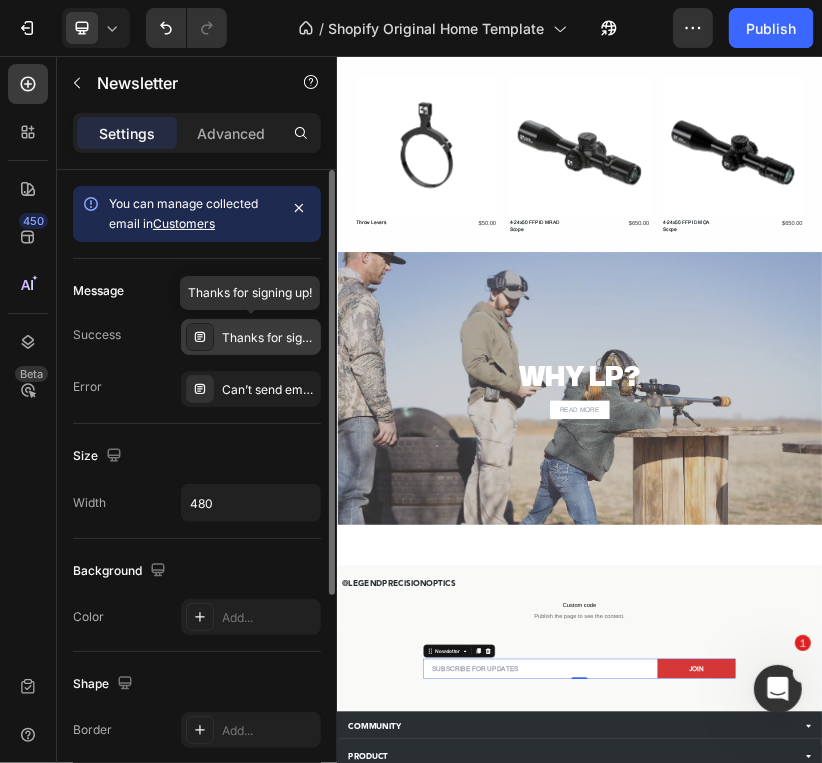 click on "Thanks for signing up!" at bounding box center (269, 338) 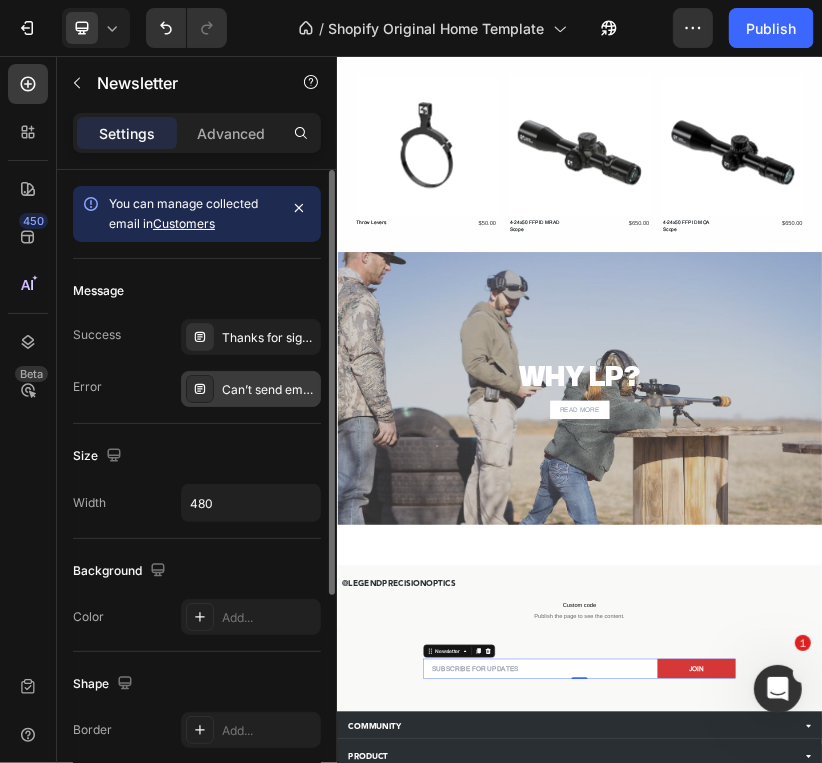 click on "Can’t send email. Please try again later." at bounding box center (269, 390) 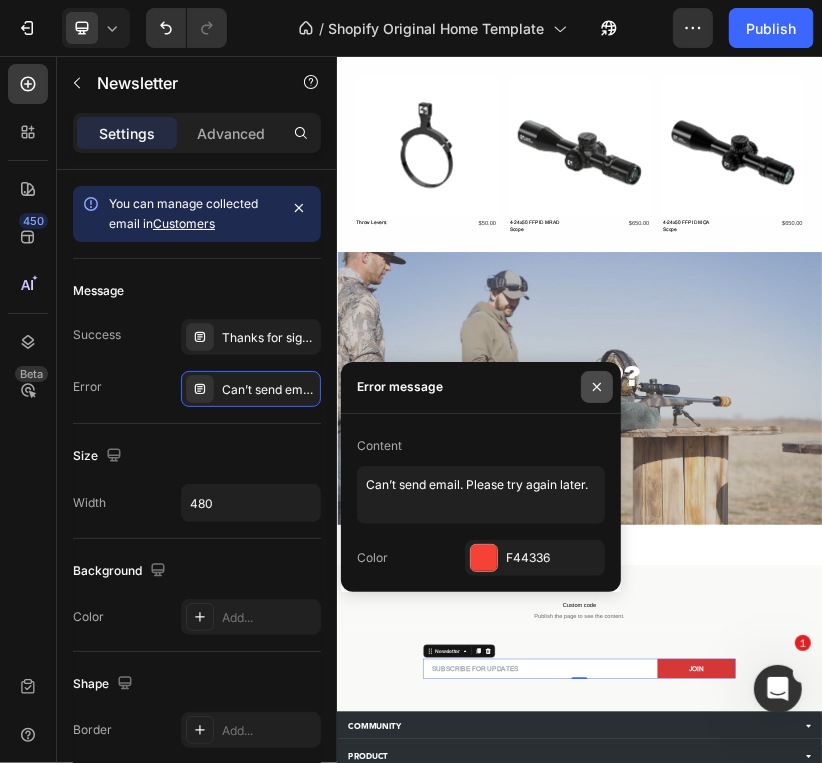 click 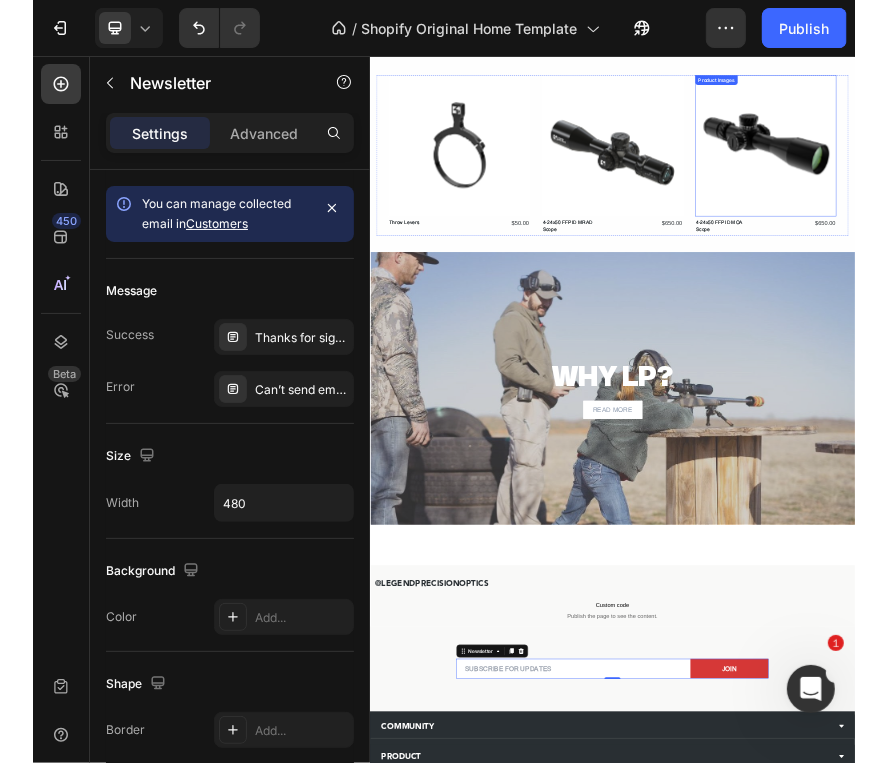 scroll, scrollTop: 0, scrollLeft: 0, axis: both 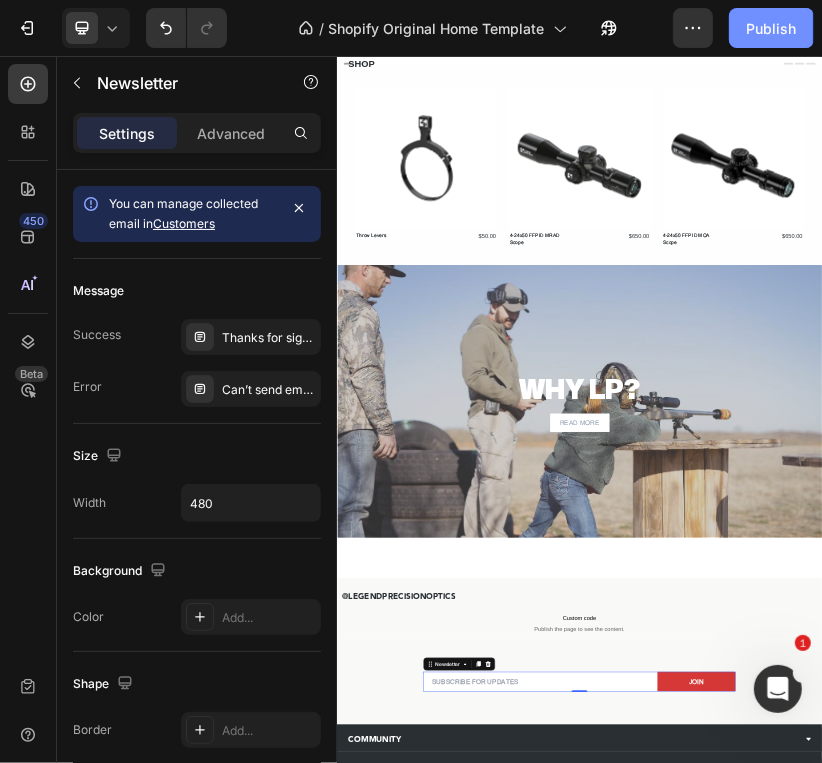 click on "Publish" at bounding box center (771, 28) 